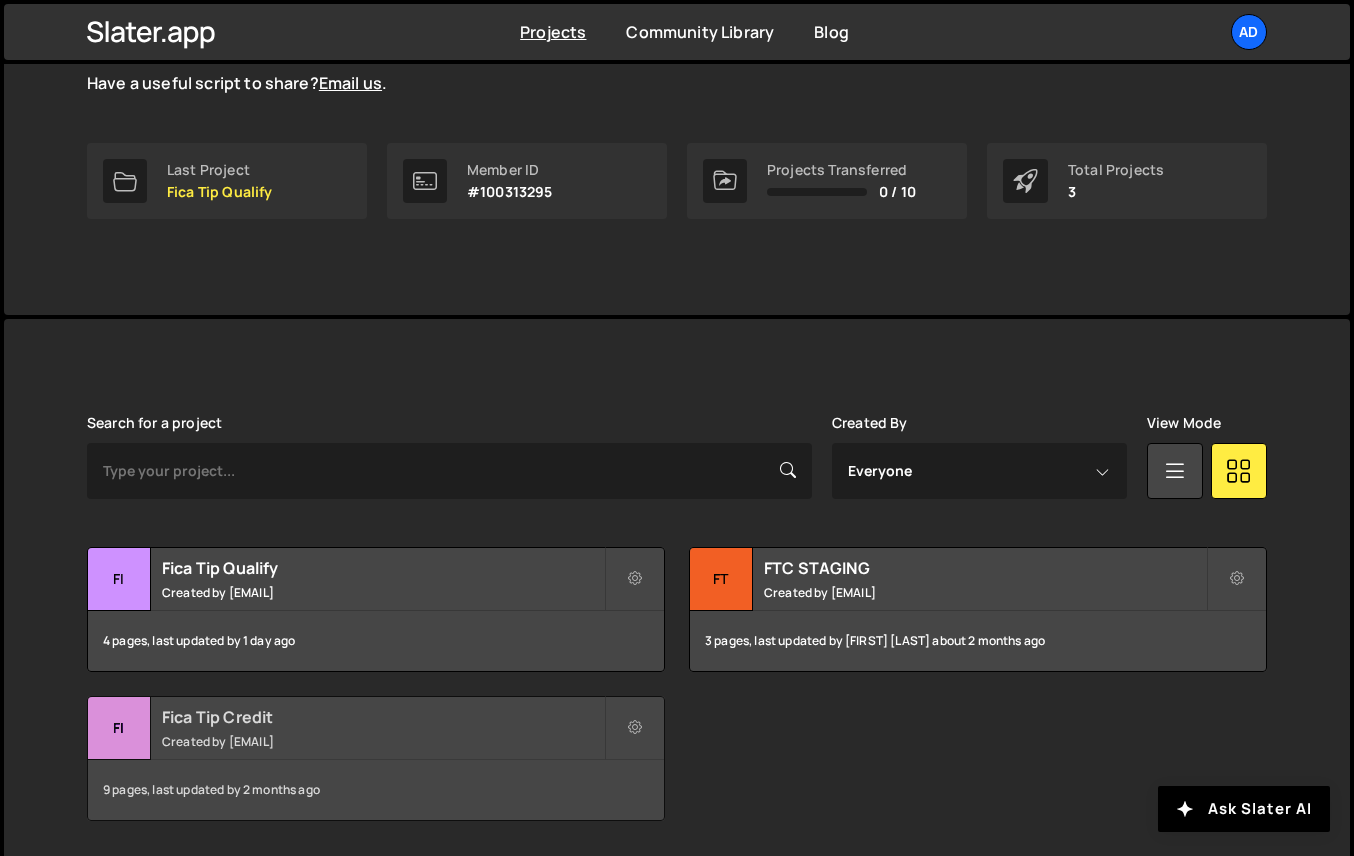 scroll, scrollTop: 282, scrollLeft: 0, axis: vertical 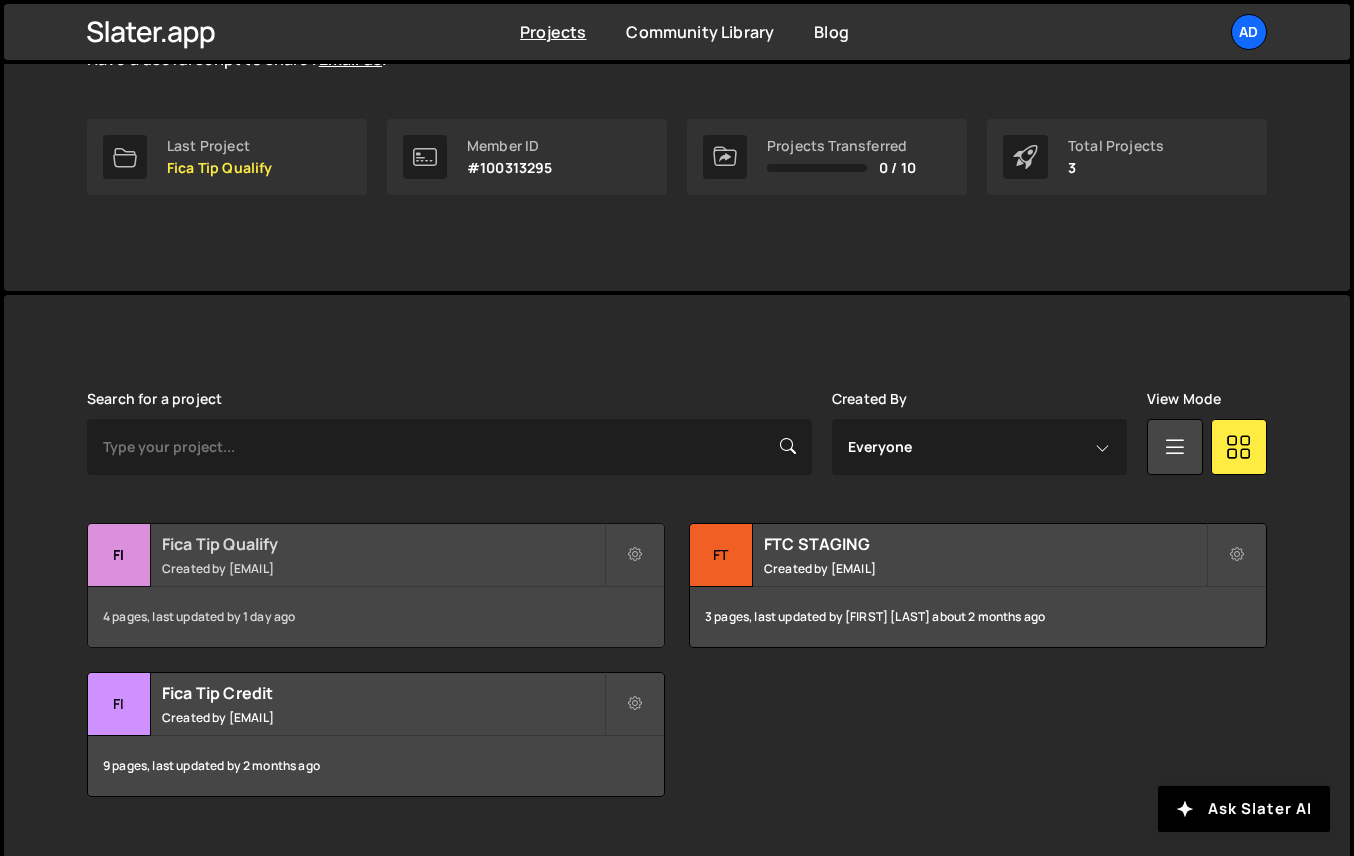 click on "Fica Tip Qualify
Created by operations@knocktwice.io" at bounding box center (376, 555) 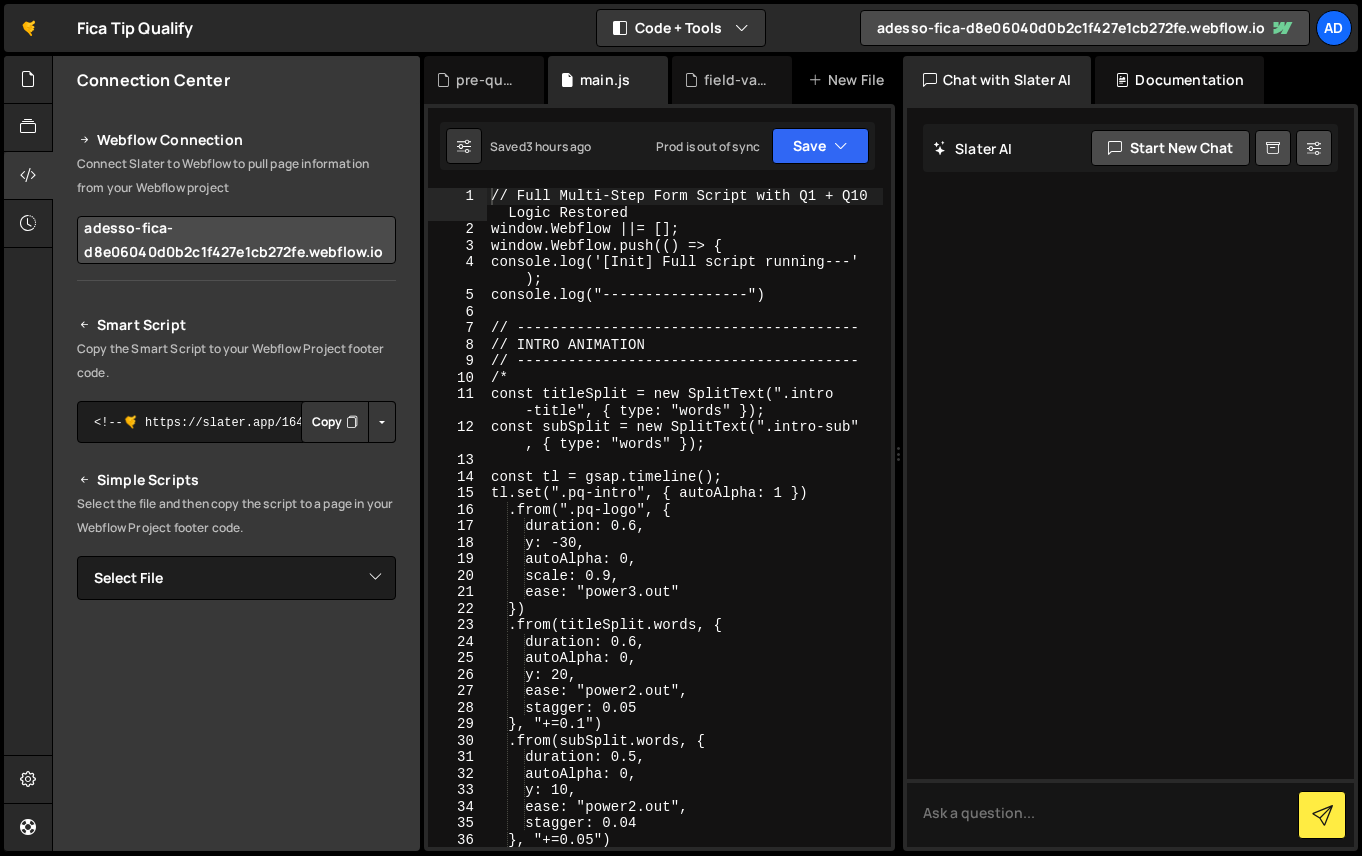 scroll, scrollTop: 0, scrollLeft: 0, axis: both 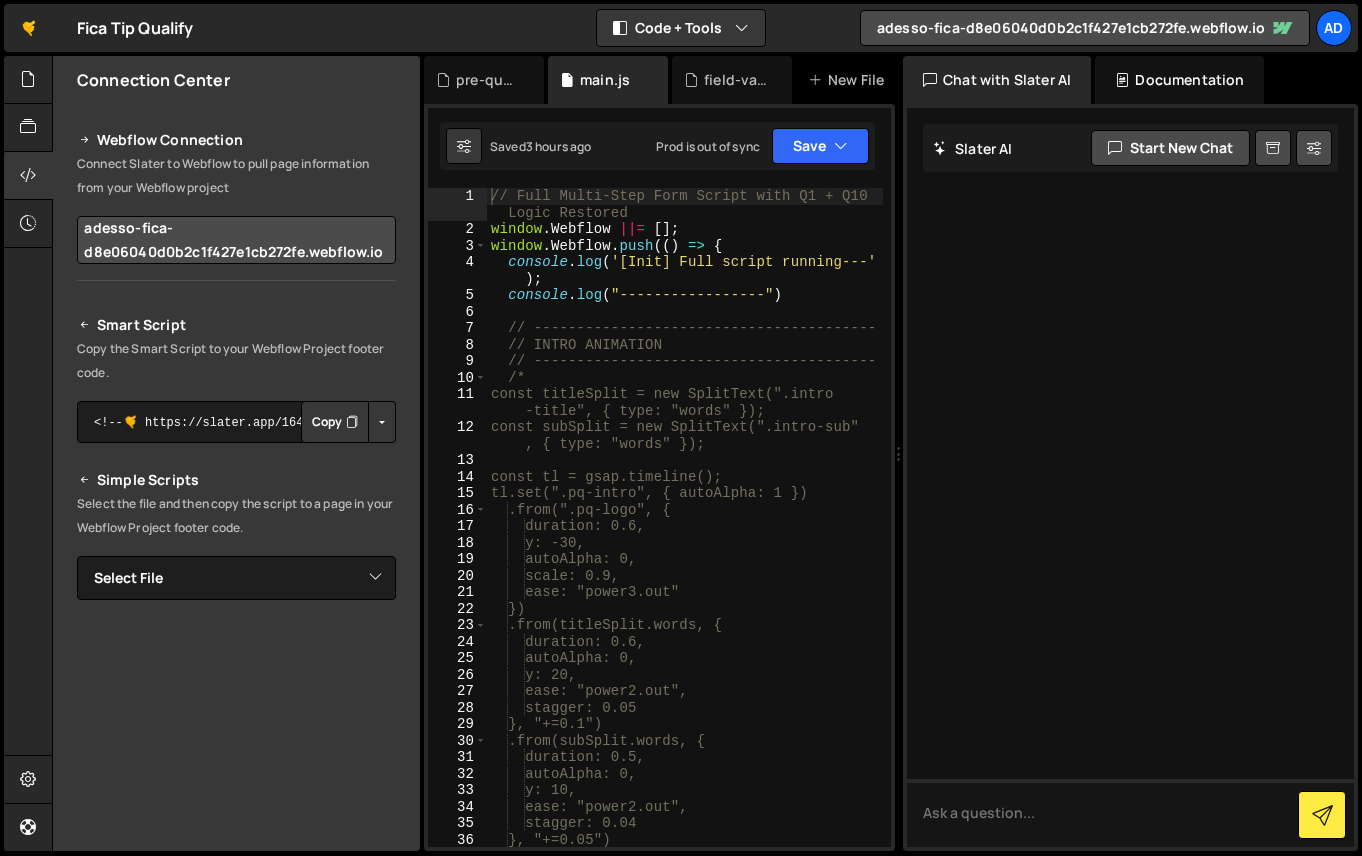 click at bounding box center (382, 422) 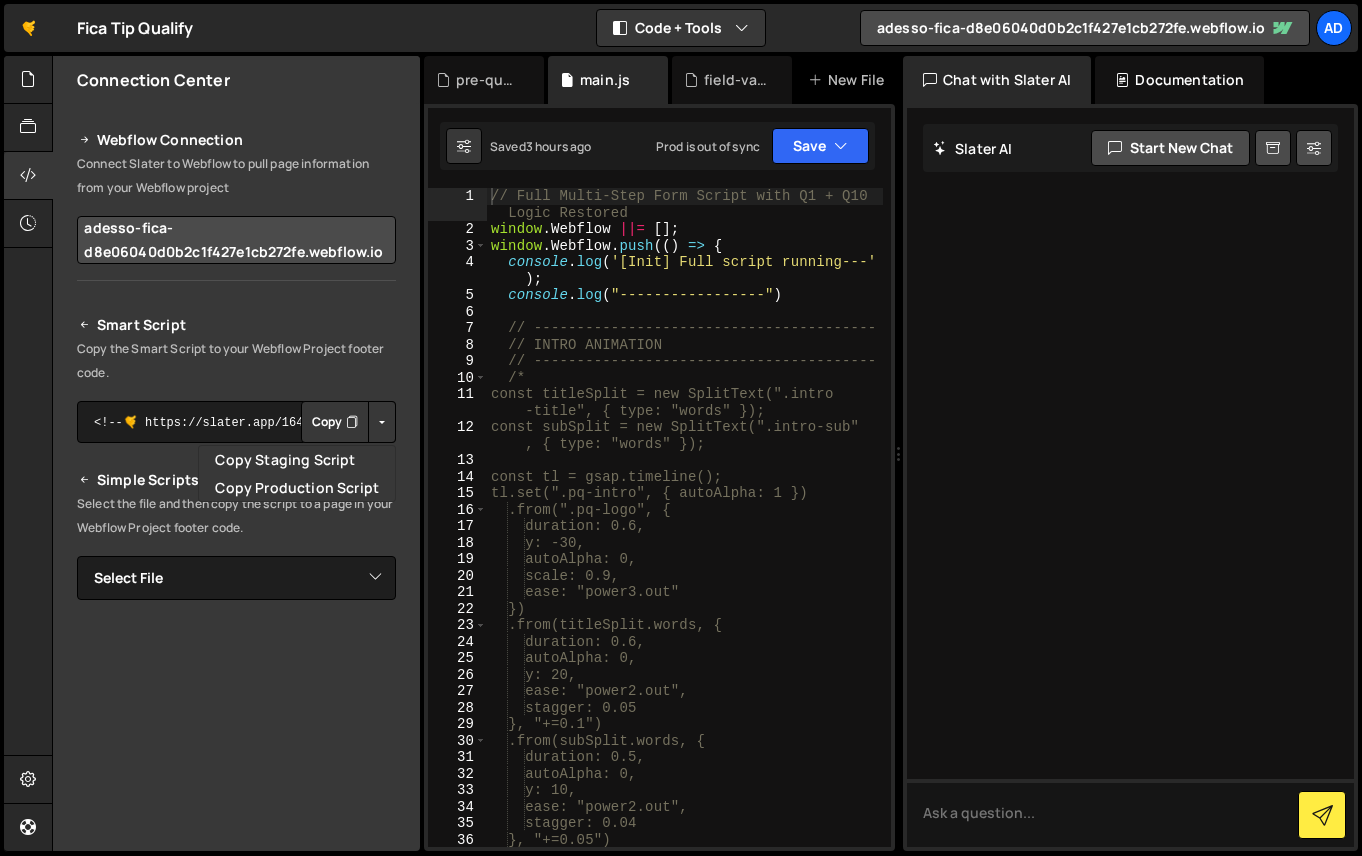 click at bounding box center [382, 422] 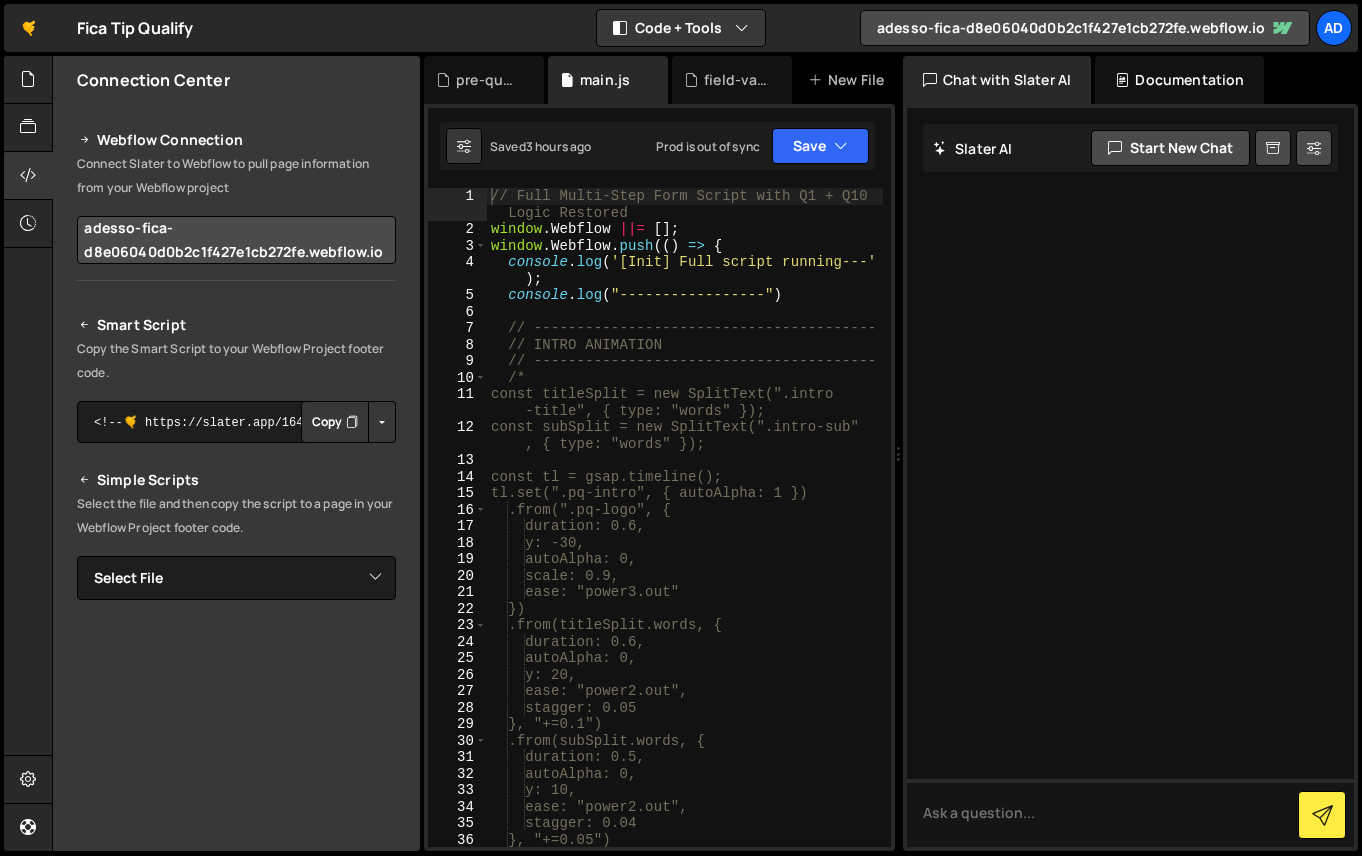 click at bounding box center (382, 422) 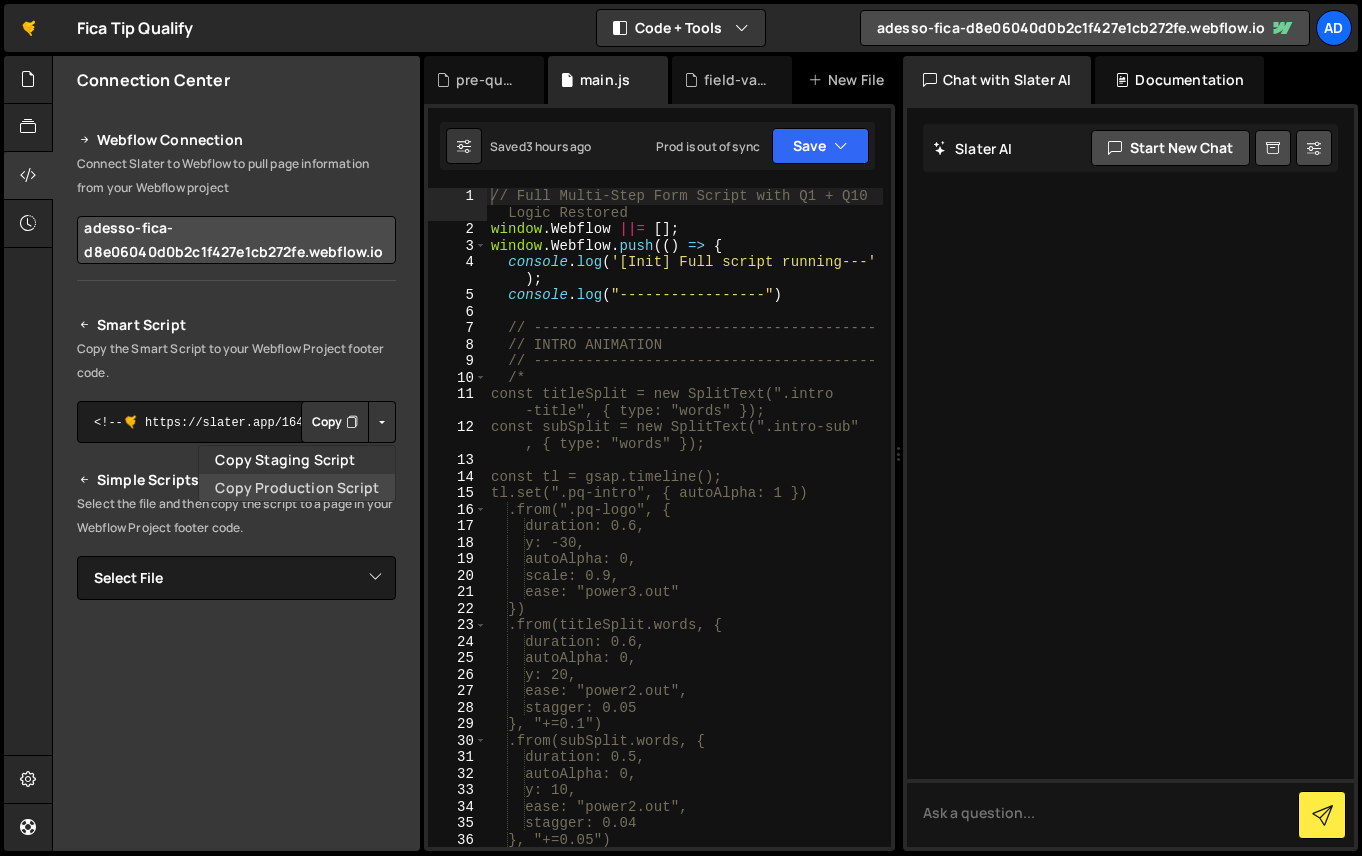 click on "Copy Production Script" at bounding box center (297, 488) 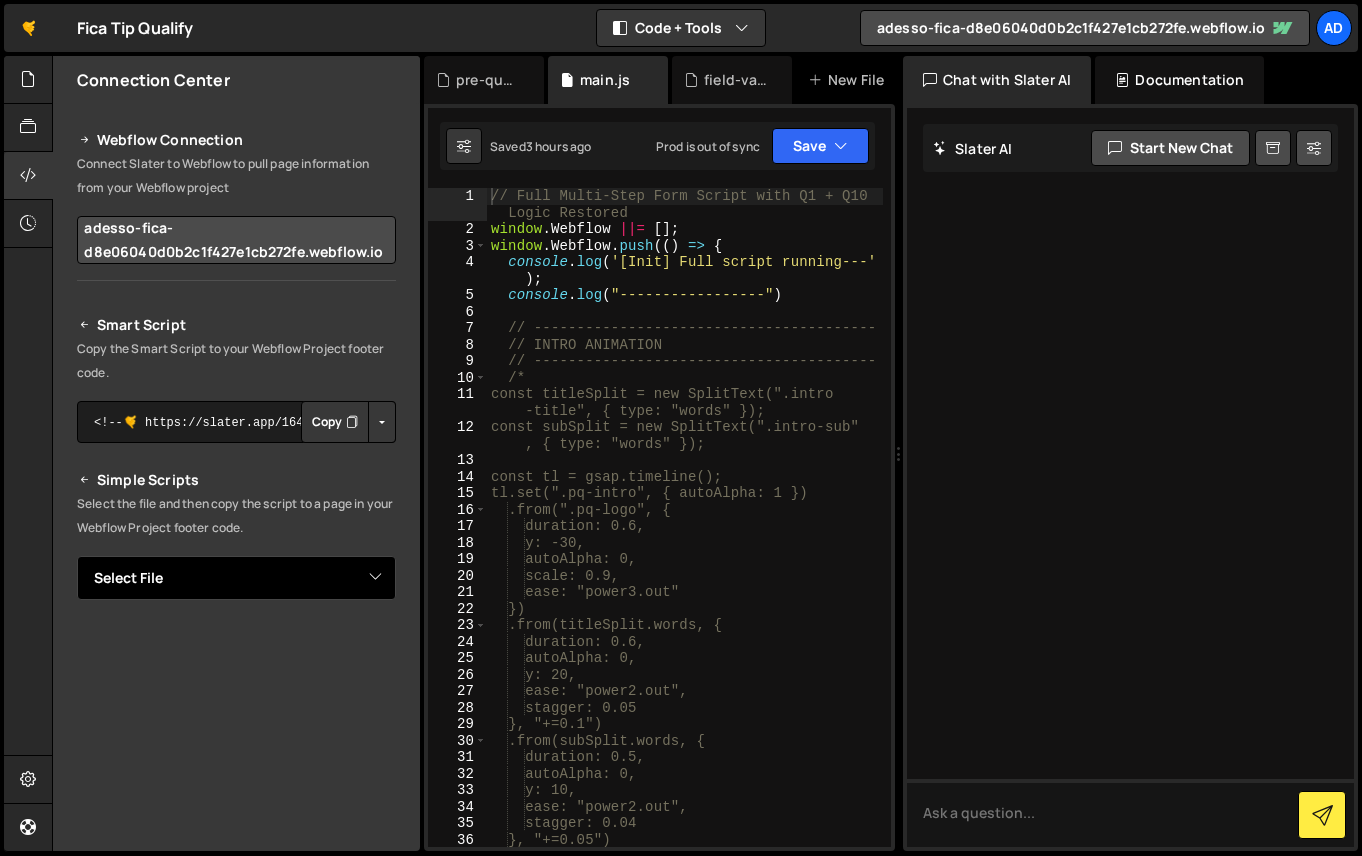click on "Select File
field-validate.js
main.js
pre-question.css" at bounding box center [236, 578] 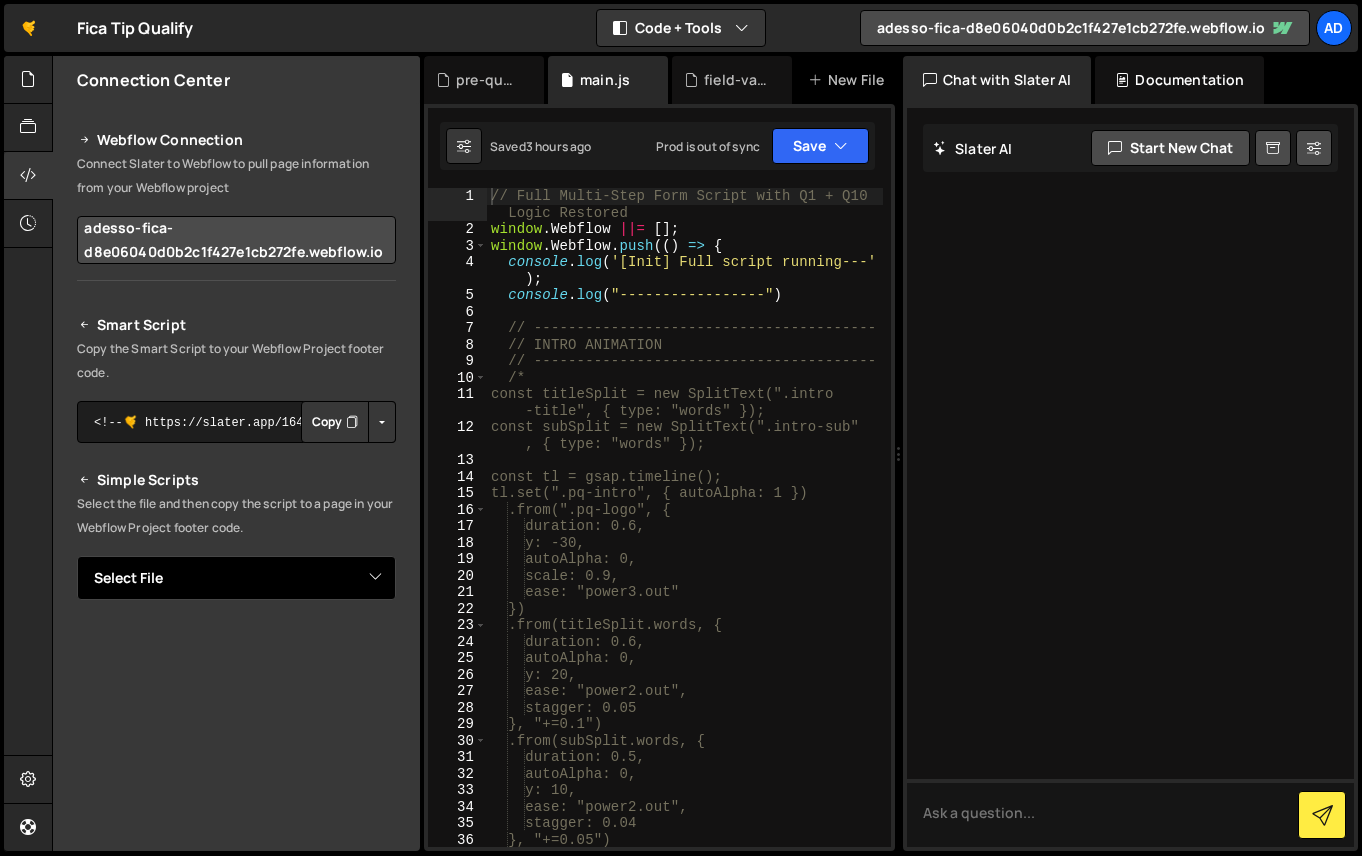 select on "44447" 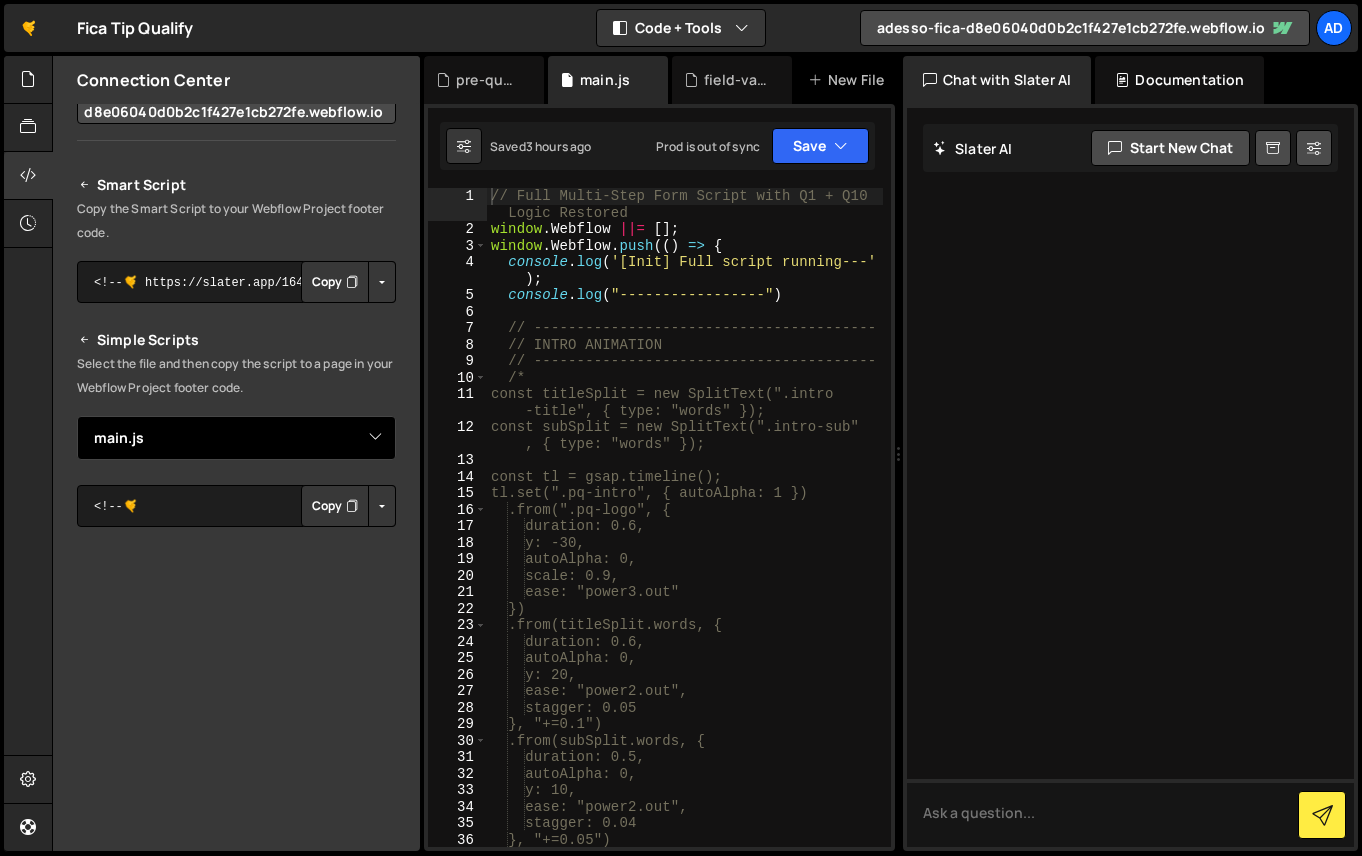 scroll, scrollTop: 163, scrollLeft: 0, axis: vertical 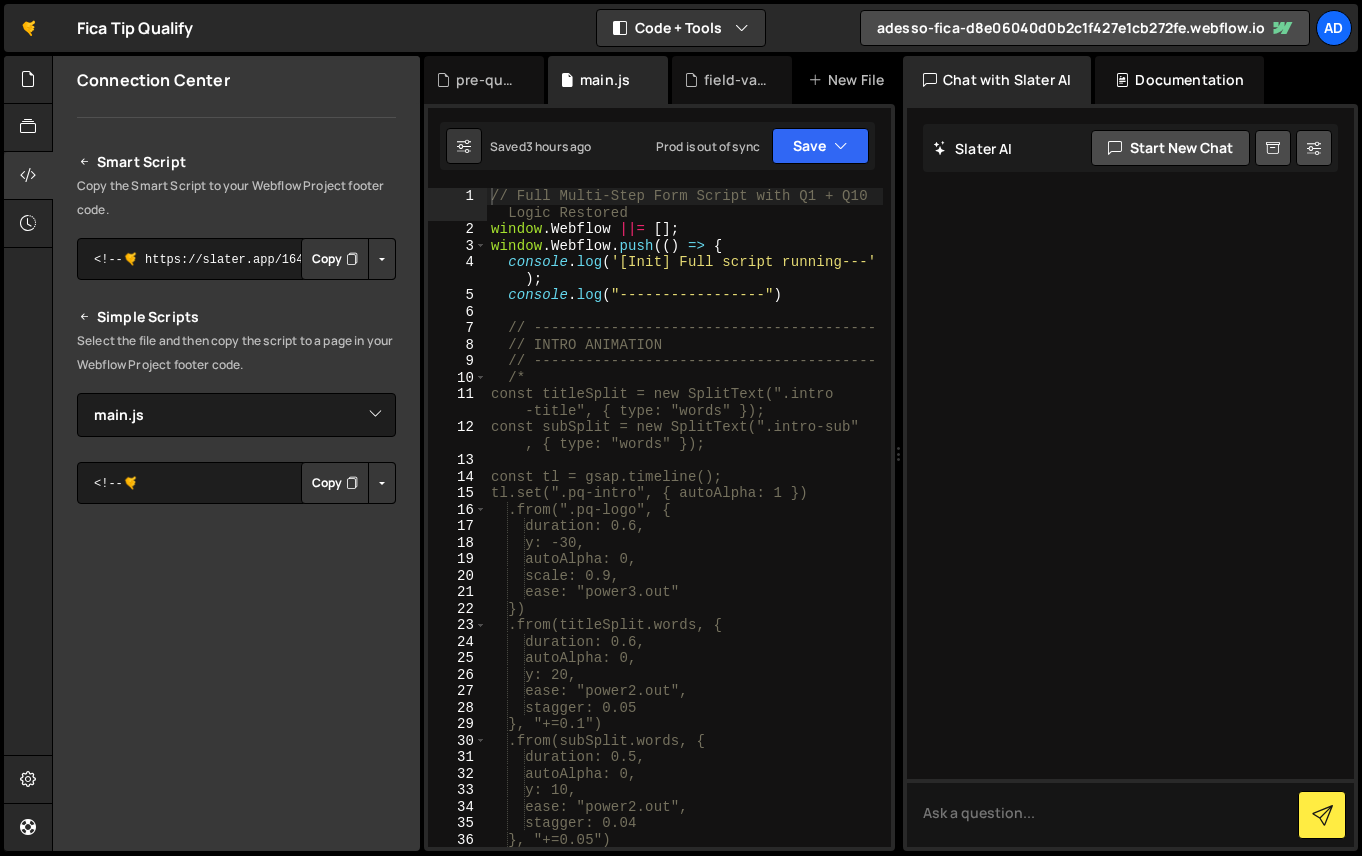 click at bounding box center (382, 259) 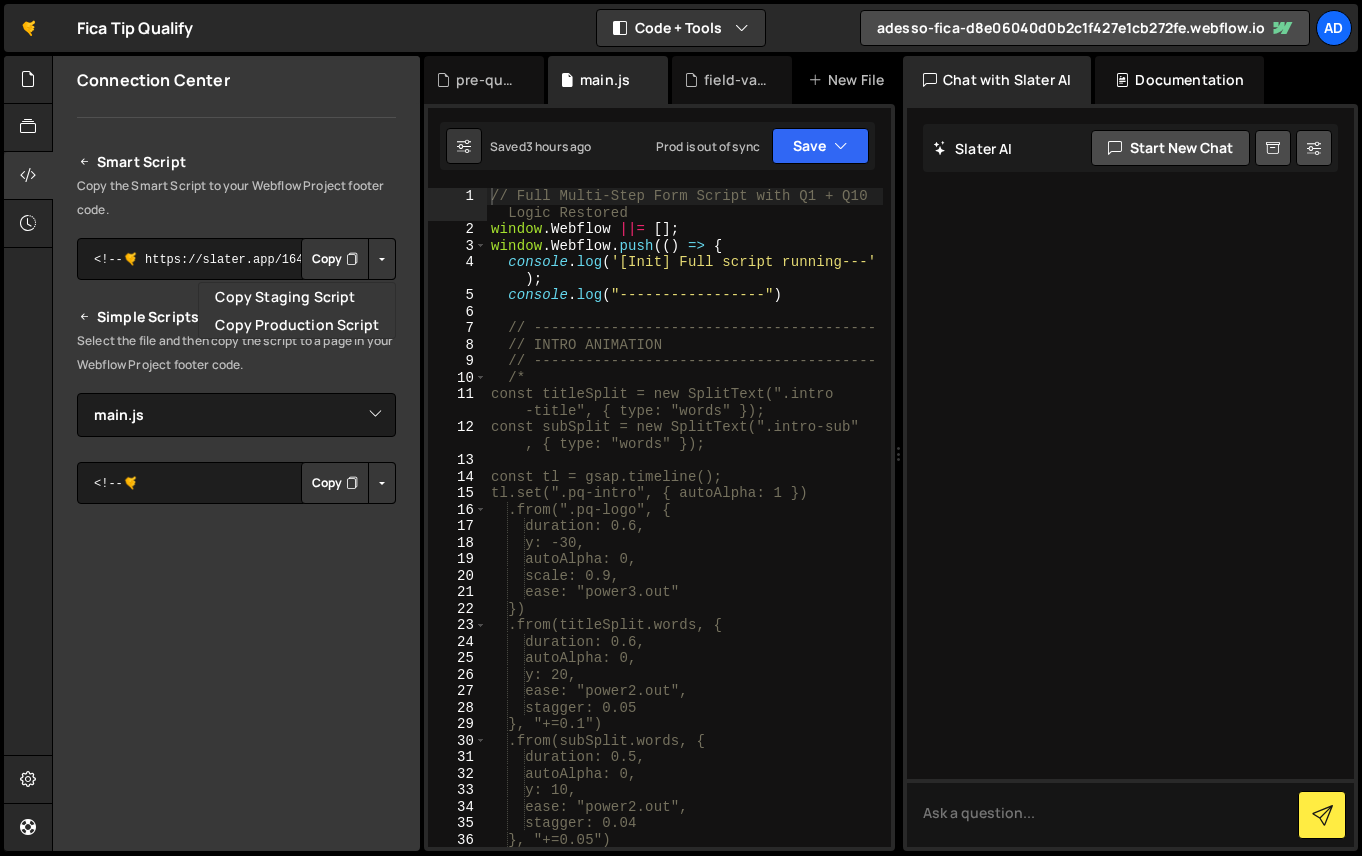 click at bounding box center (382, 259) 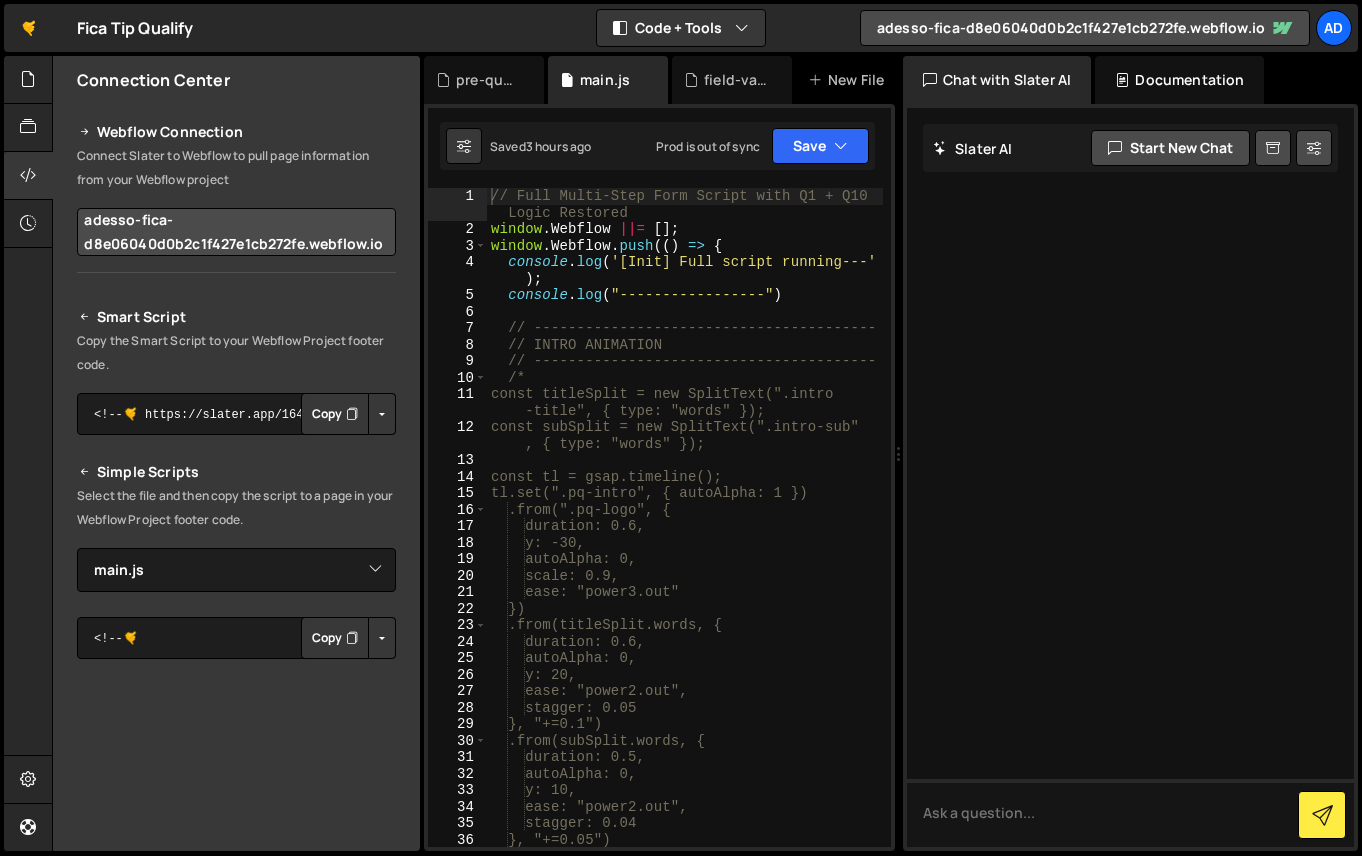scroll, scrollTop: 0, scrollLeft: 0, axis: both 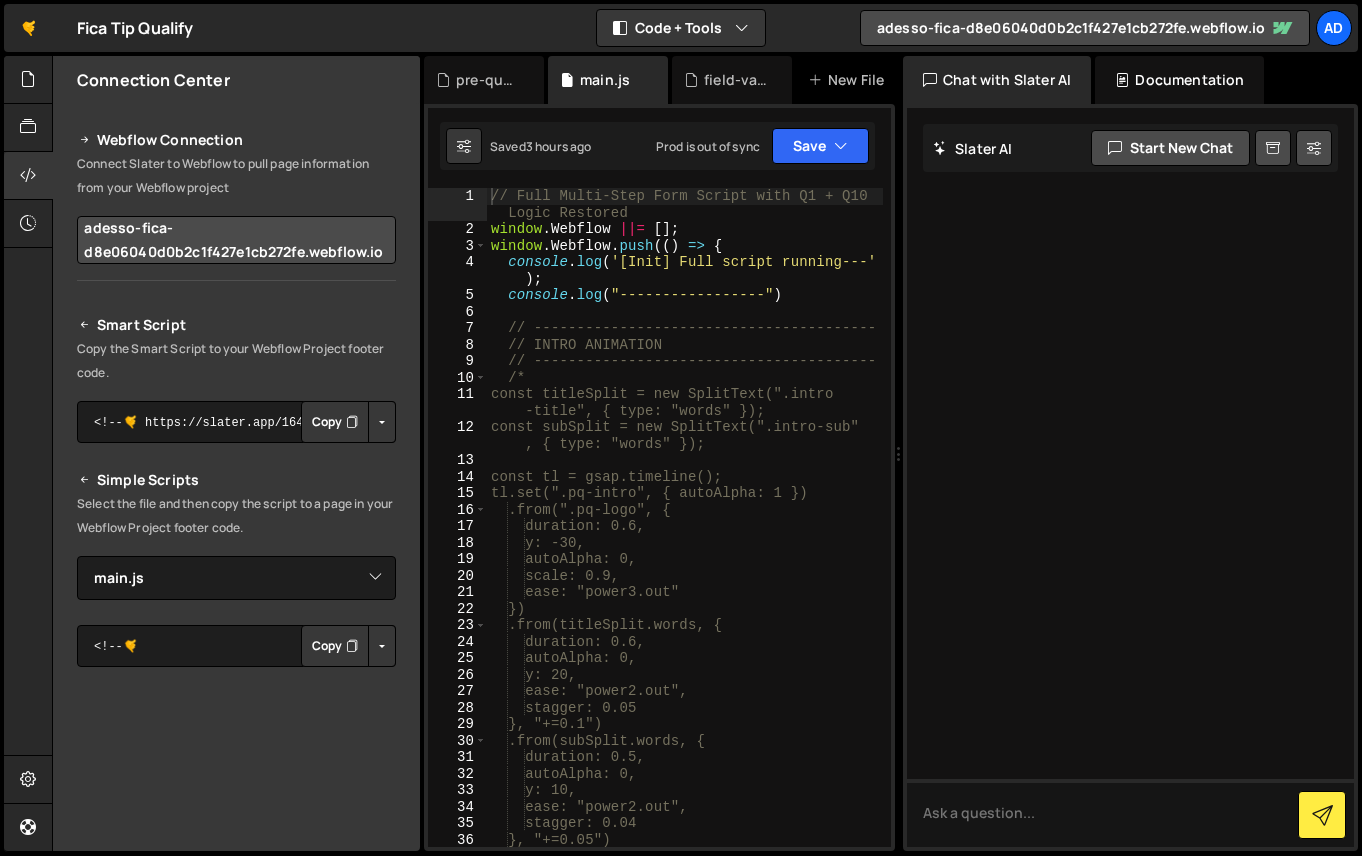 click on "Smart Script" at bounding box center [236, 325] 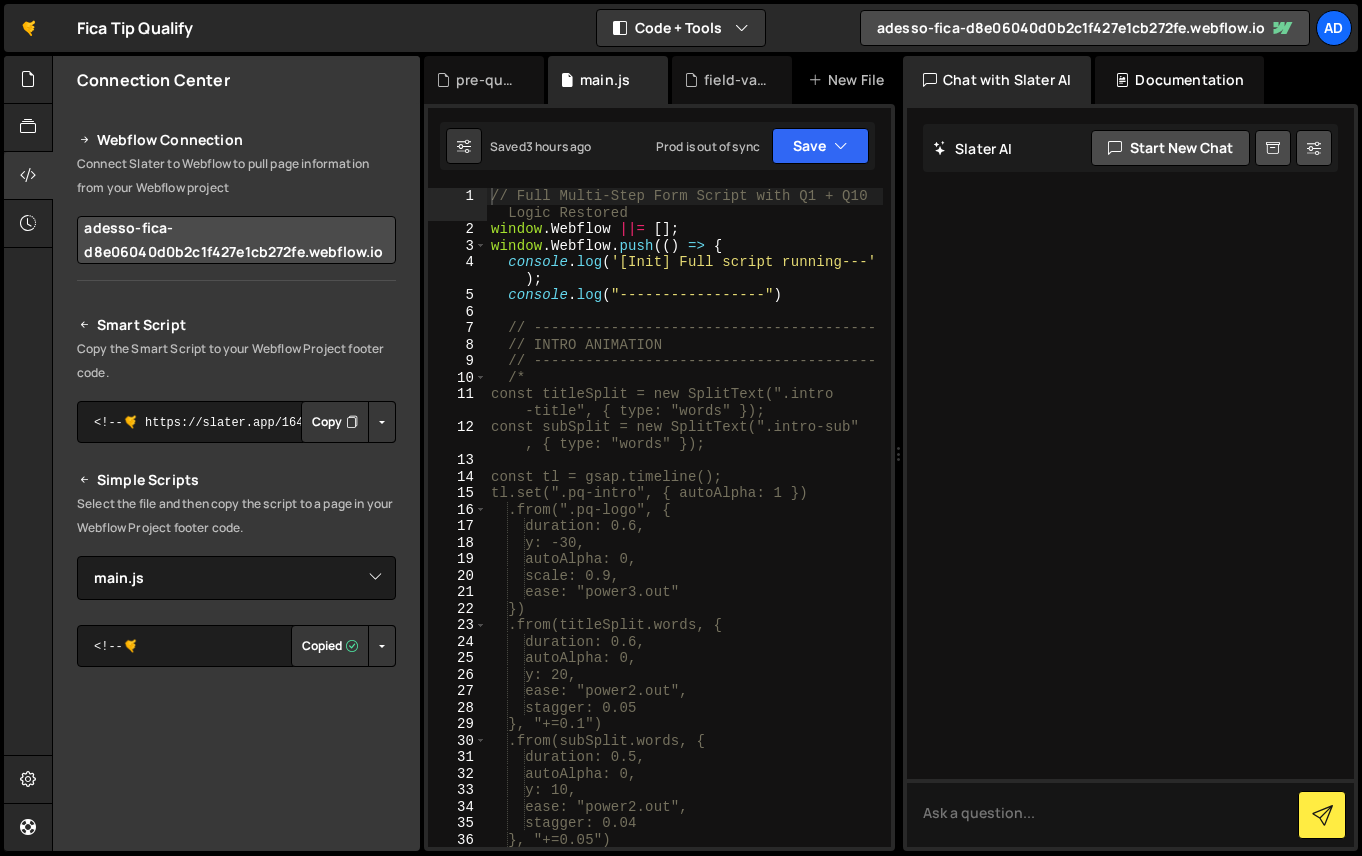 type 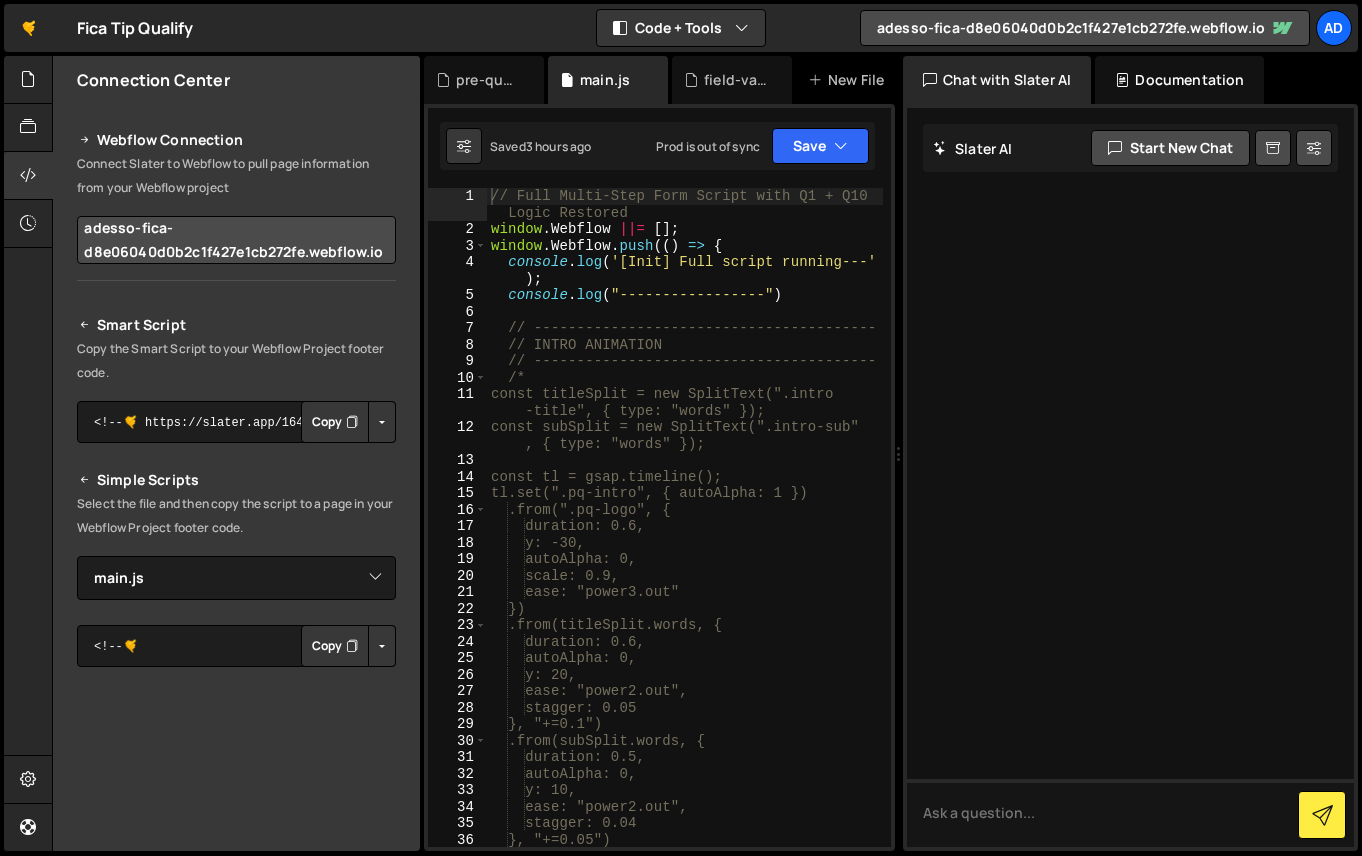 click at bounding box center (382, 646) 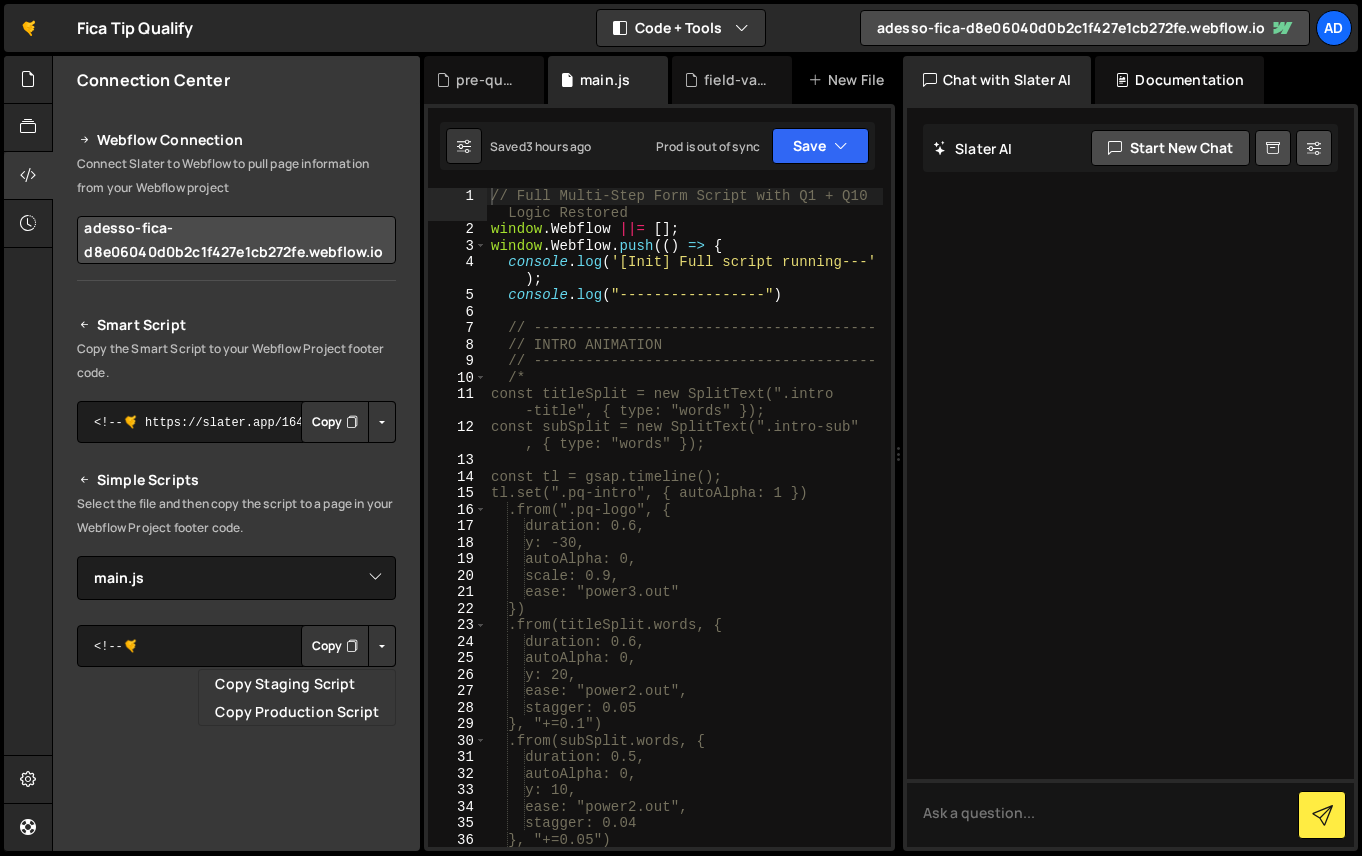 click at bounding box center (382, 646) 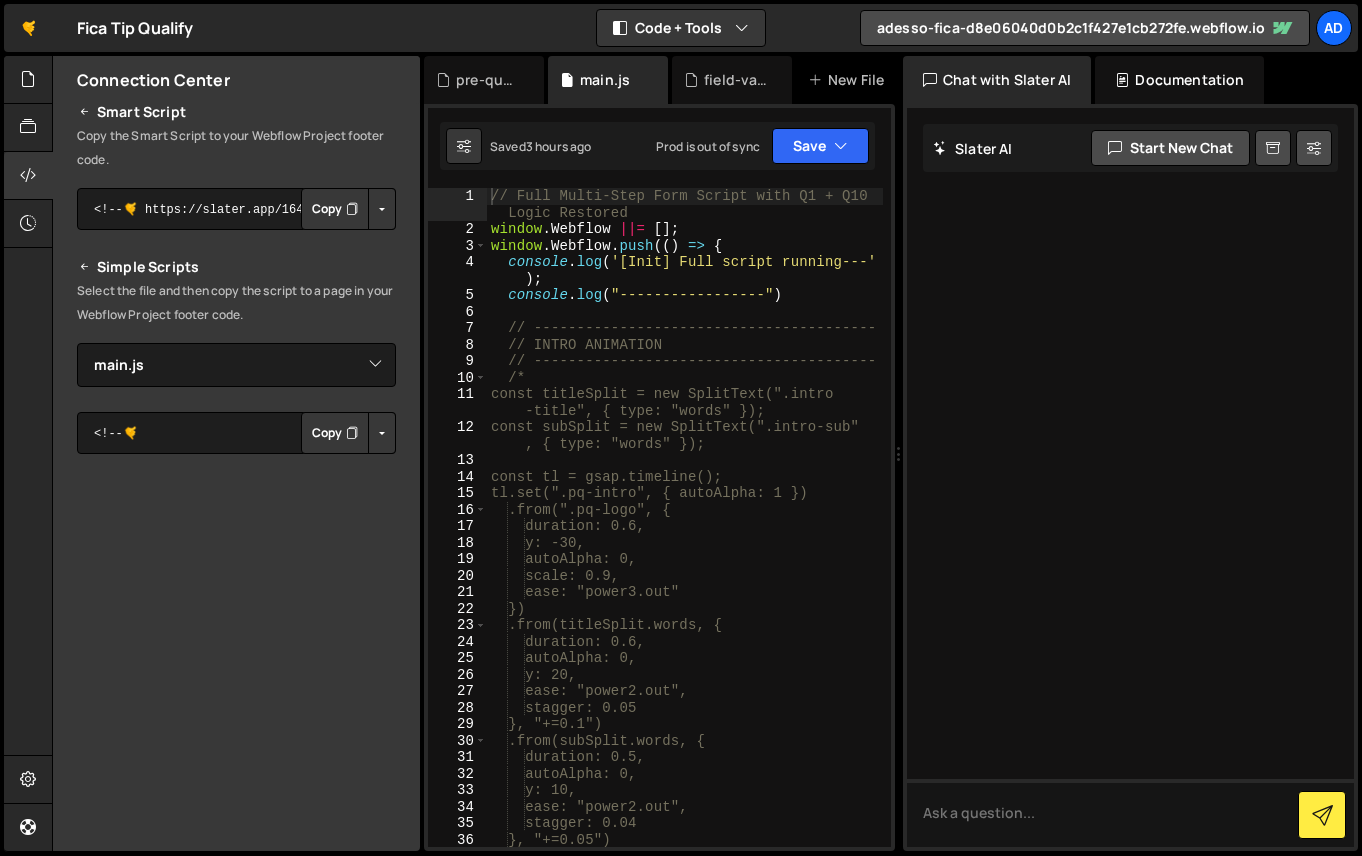 scroll, scrollTop: 214, scrollLeft: 0, axis: vertical 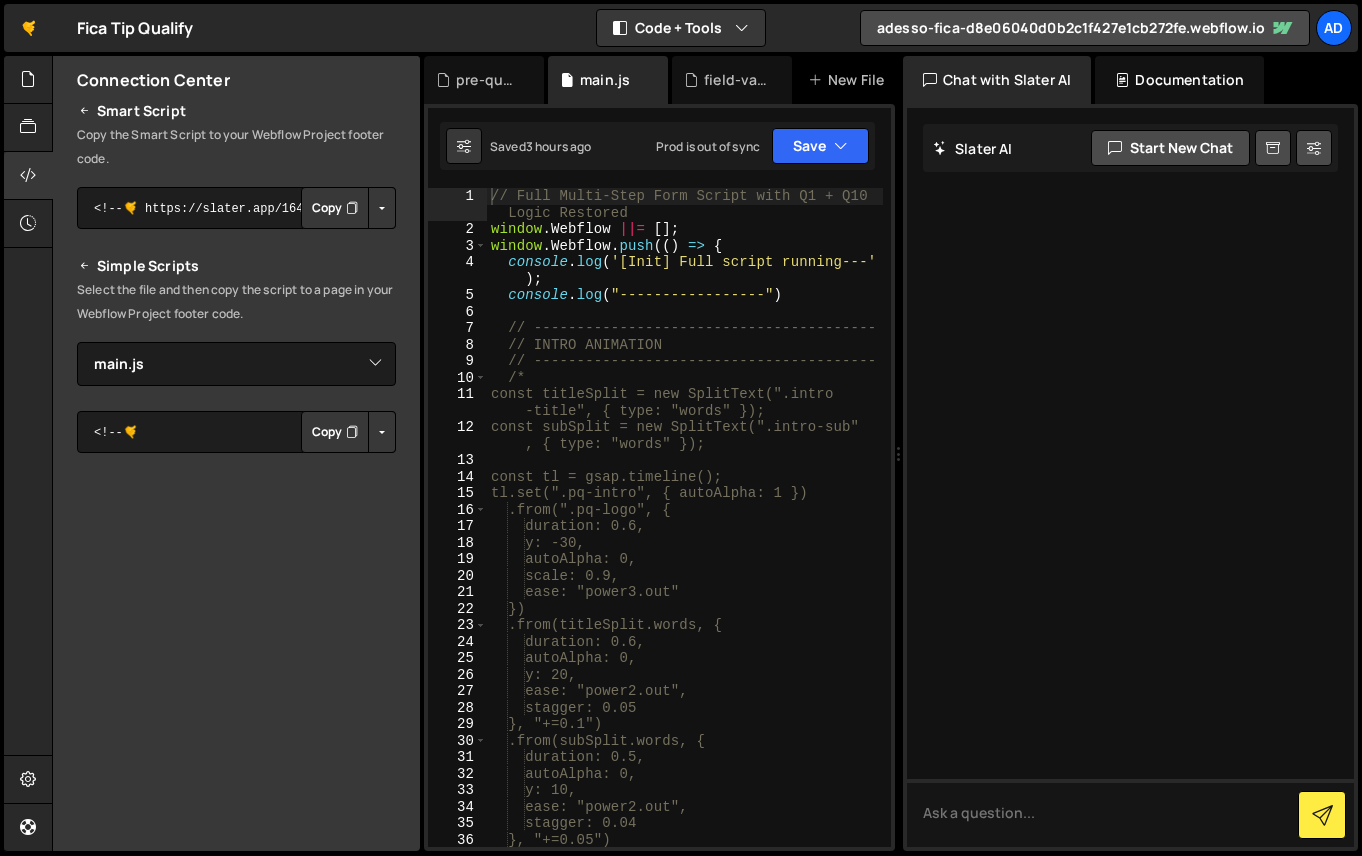 click on "Smart Script
Copy the Smart Script to your Webflow Project footer code.
<!--🤙 https://slater.app/16416.js-->
<script>document.addEventListener("DOMContentLoaded", function() {function loadficatipqualify(e){let t=document.createElement("script");t.setAttribute("src",e),t.setAttribute("type","module"),document.body.appendChild(t),t.addEventListener("load",()=>{console.log("Slater loaded Fica Tip Qualify.js: https://slater.app/16416.js 🤙")}),t.addEventListener("error",e=>{console.log("Error loading file",e)})}let src=window.location.host.includes("webflow.io")?"https://slater.app/16416.js":"https://assets.slater.app/slater/16416.js?v=1.0";loadficatipqualify(src);})</script>
Copy
Select File" at bounding box center (236, 482) 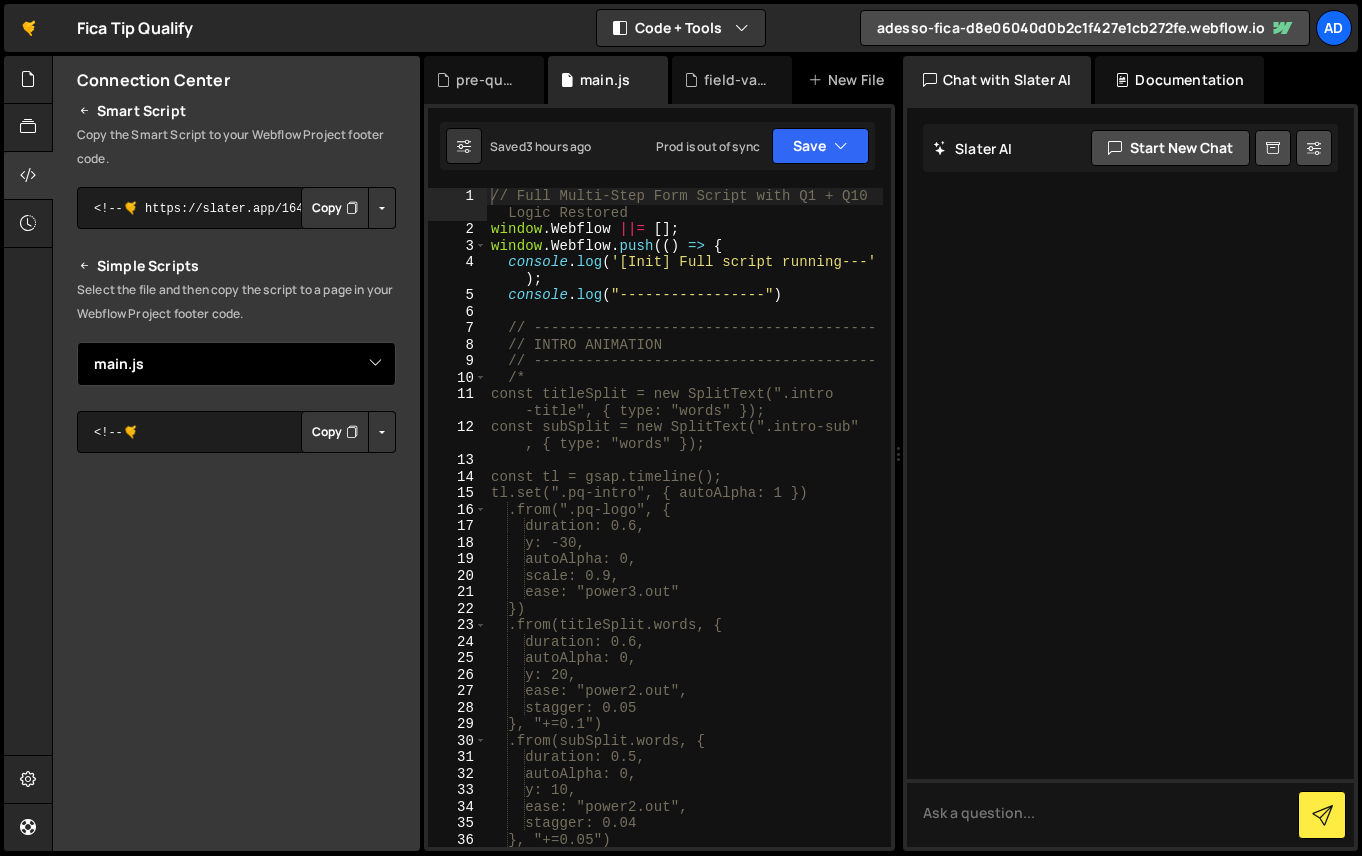 click on "Select File
field-validate.js
main.js
pre-question.css" at bounding box center [236, 364] 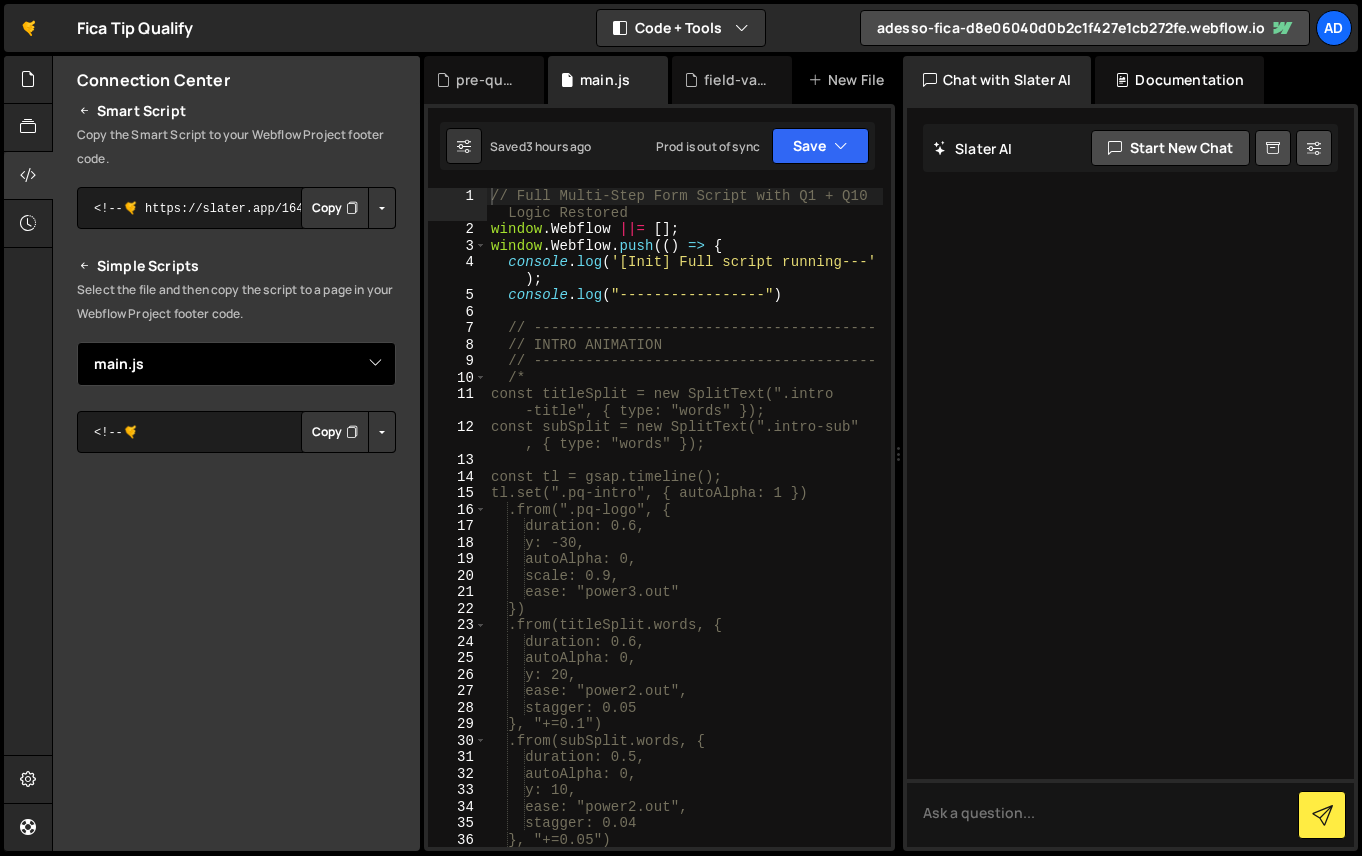 select on "44448" 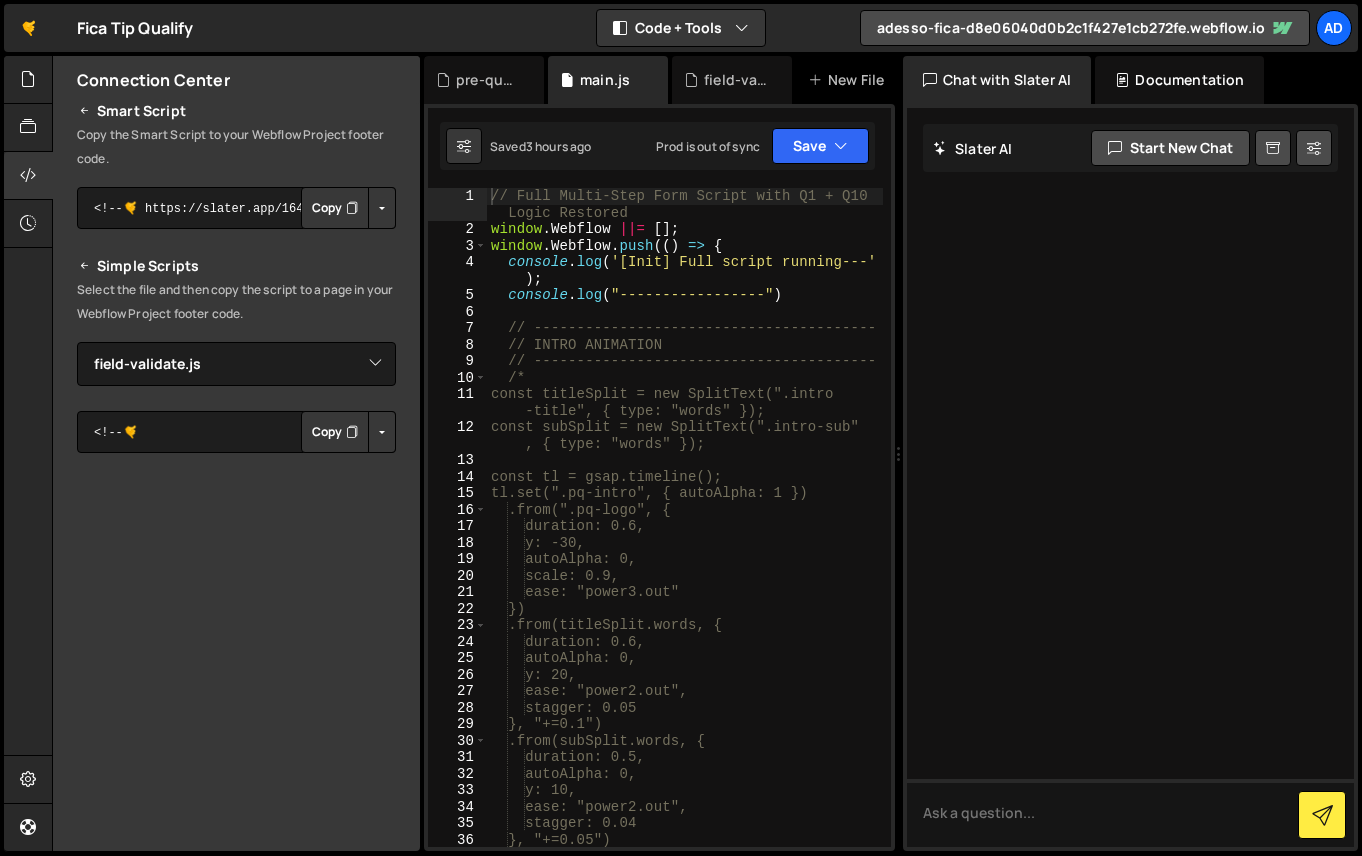 click at bounding box center (382, 432) 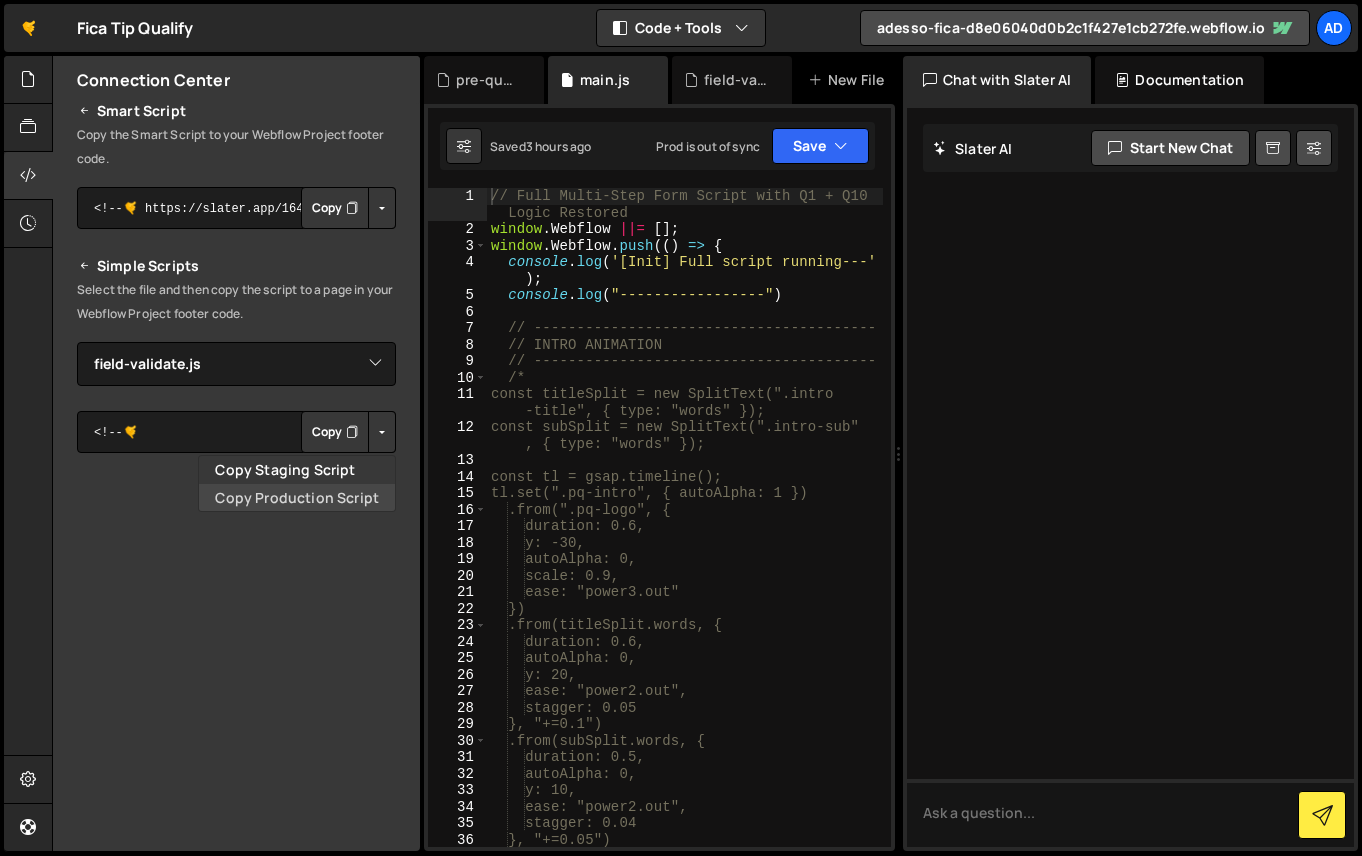 click on "Copy Production Script" at bounding box center (297, 498) 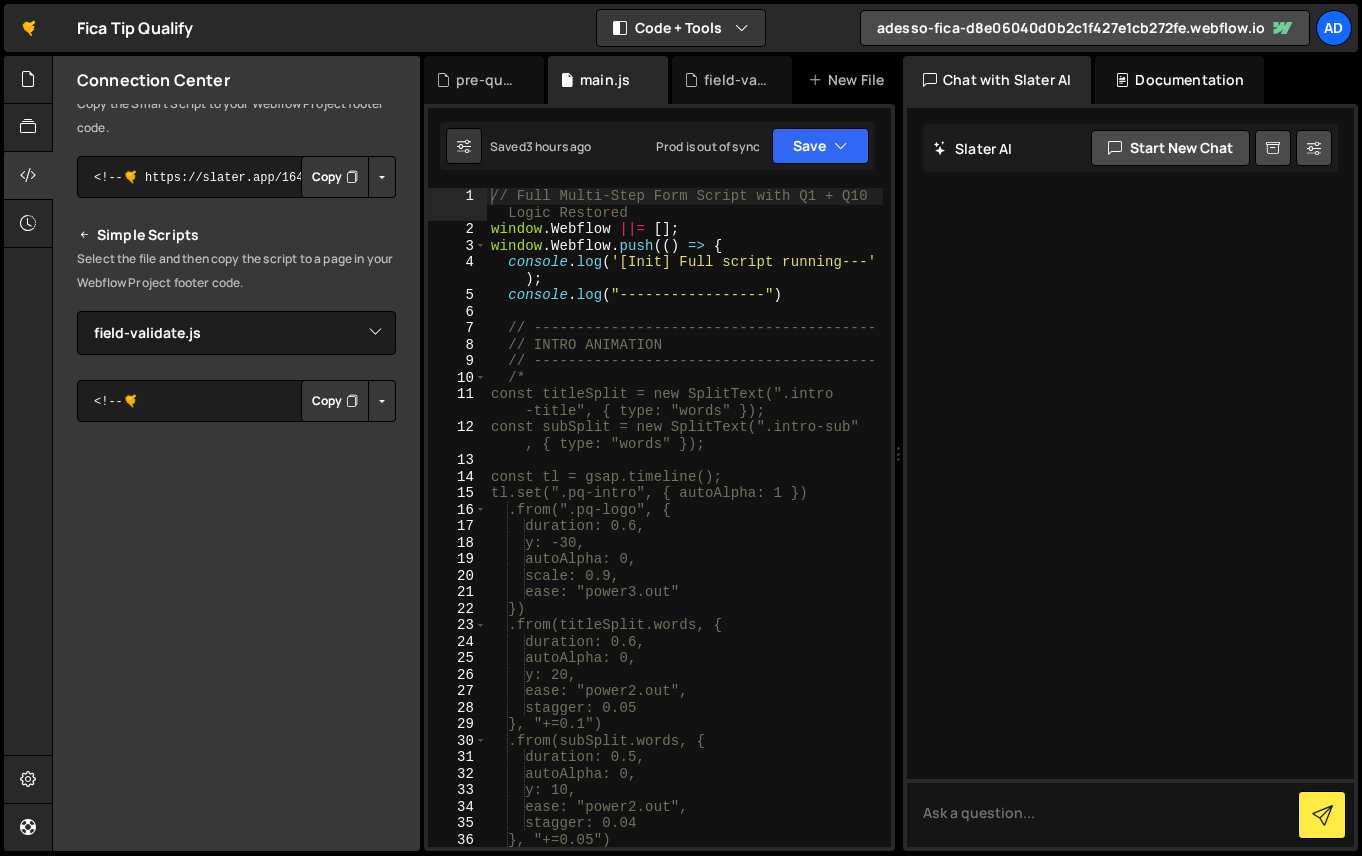 scroll, scrollTop: 0, scrollLeft: 0, axis: both 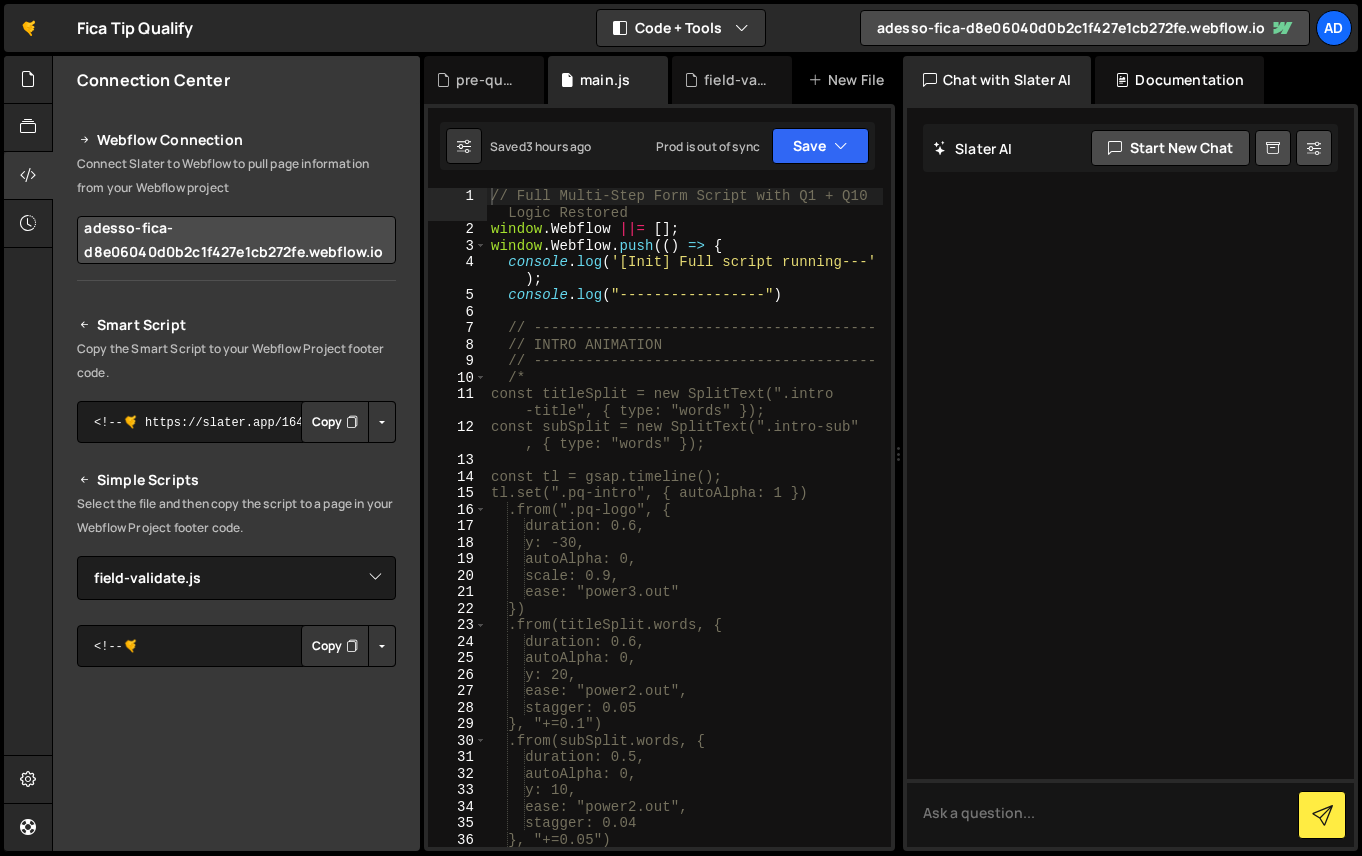 click on "Copy" at bounding box center (335, 422) 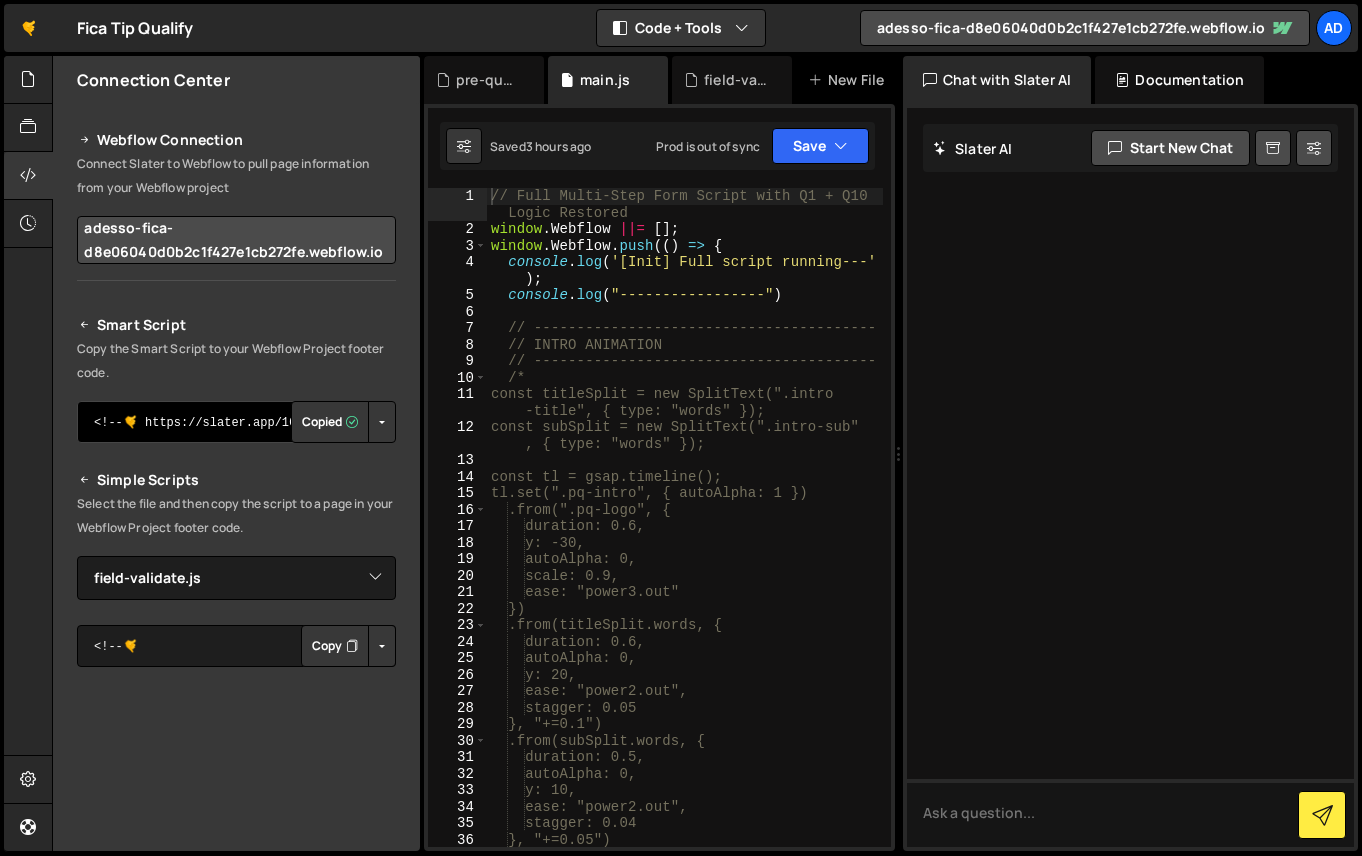 click on "<!--🤙 https://slater.app/16416.js-->
<script>document.addEventListener("DOMContentLoaded", function() {function loadficatipqualify(e){let t=document.createElement("script");t.setAttribute("src",e),t.setAttribute("type","module"),document.body.appendChild(t),t.addEventListener("load",()=>{console.log("Slater loaded Fica Tip Qualify.js: https://slater.app/16416.js 🤙")}),t.addEventListener("error",e=>{console.log("Error loading file",e)})}let src=window.location.host.includes("webflow.io")?"https://slater.app/16416.js":"https://assets.slater.app/slater/16416.js?v=1.0";loadficatipqualify(src);})</script>" at bounding box center [236, 422] 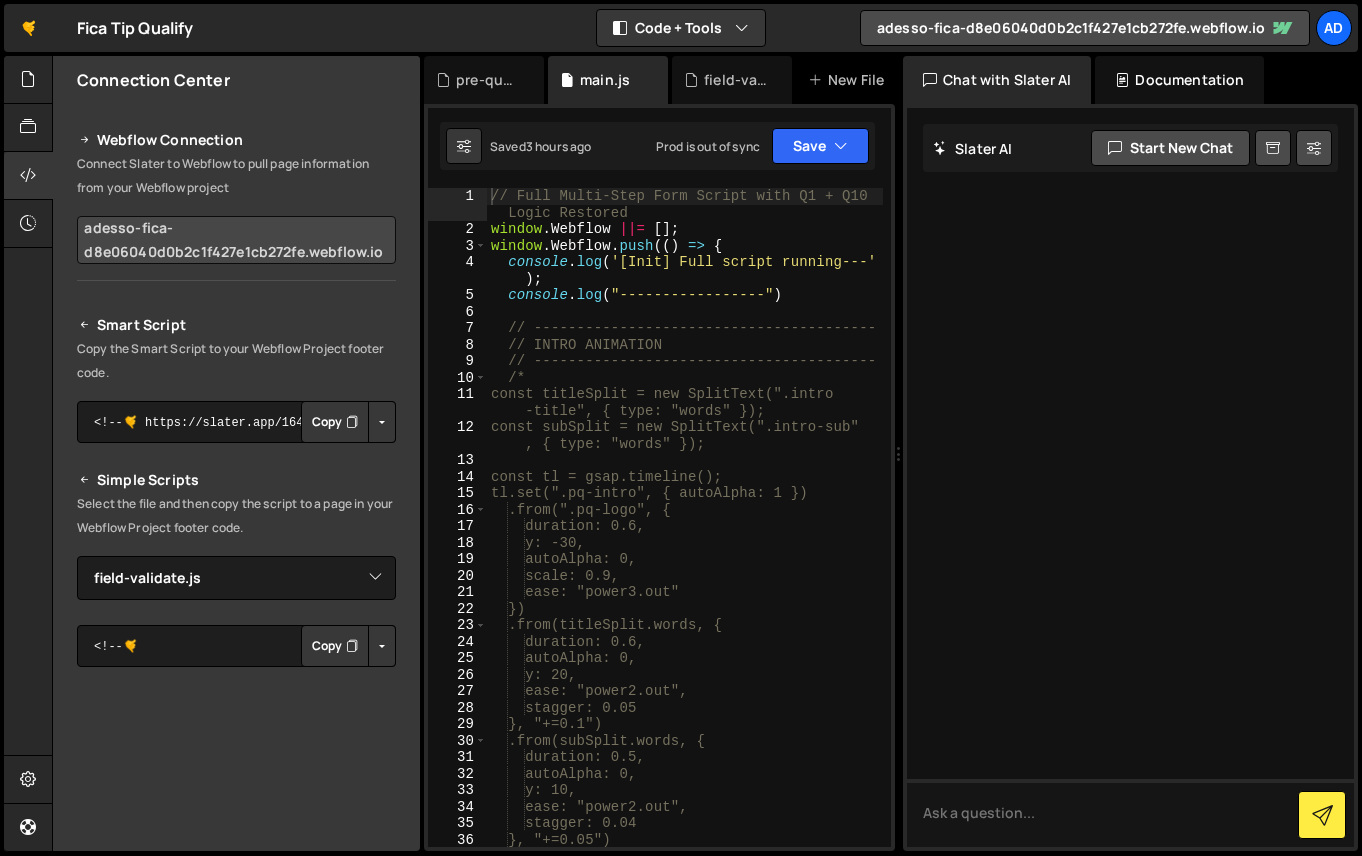 click on "adesso-fica-d8e06040d0b2c1f427e1cb272fe.webflow.io" at bounding box center (236, 240) 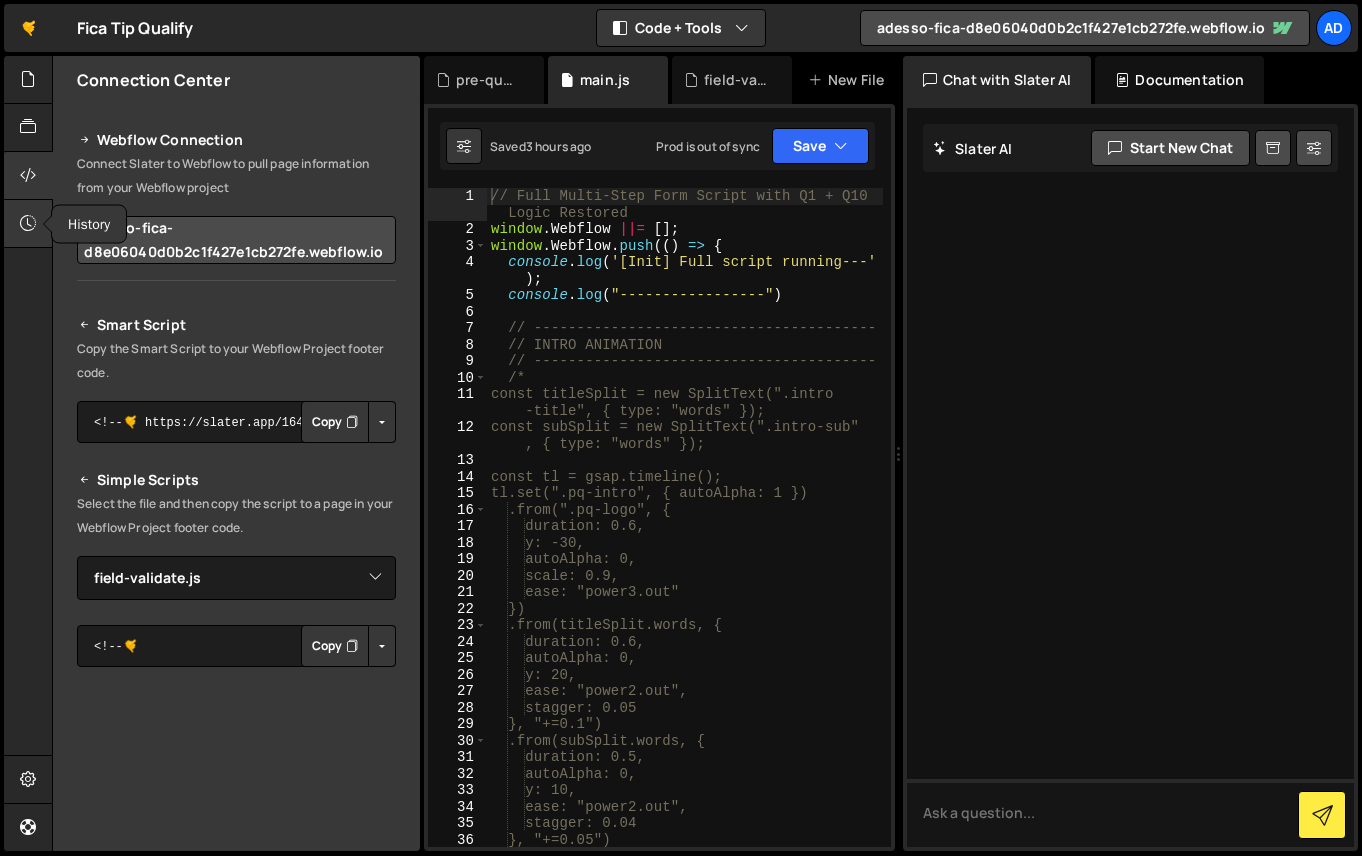 click at bounding box center [28, 223] 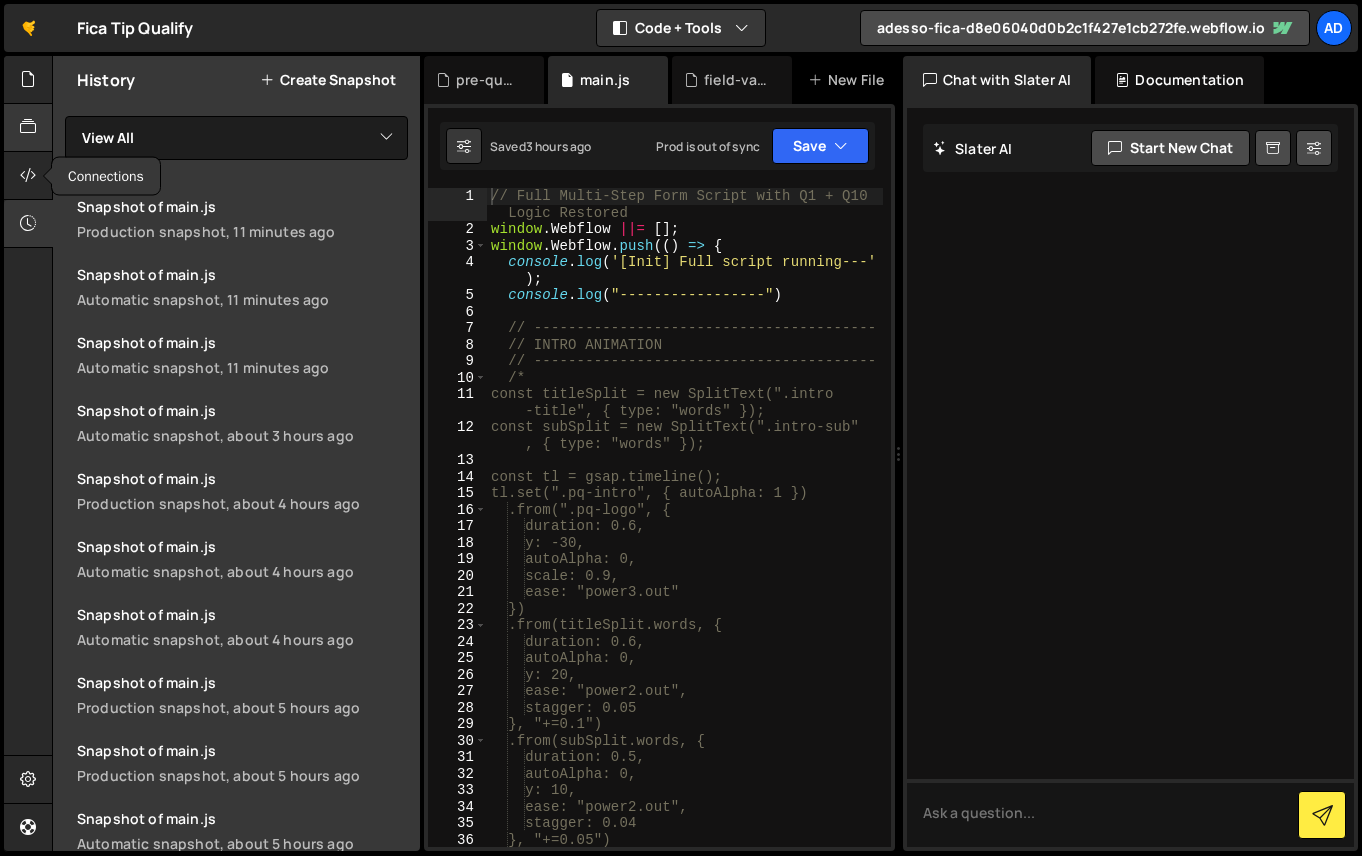 click at bounding box center [28, 127] 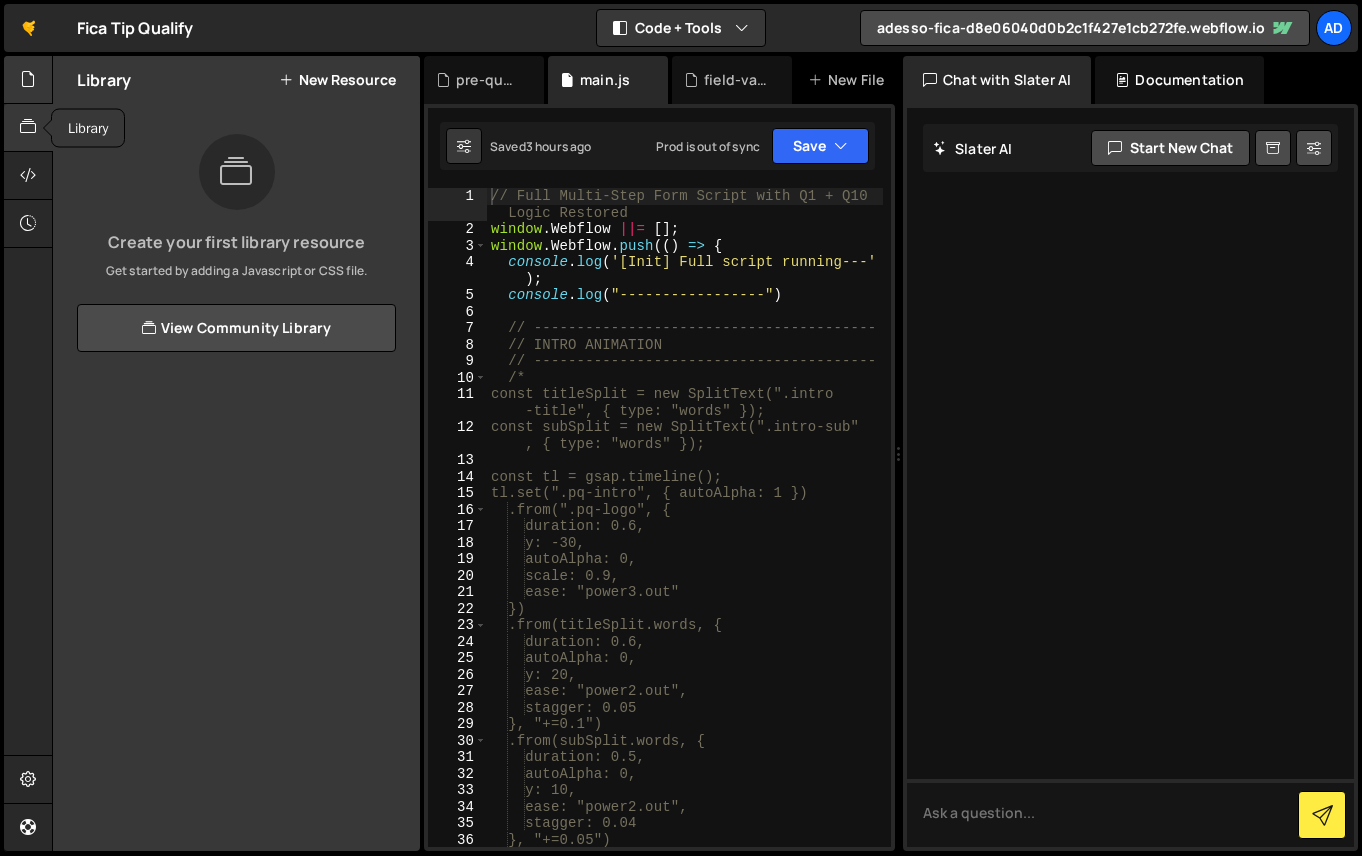 click at bounding box center [28, 80] 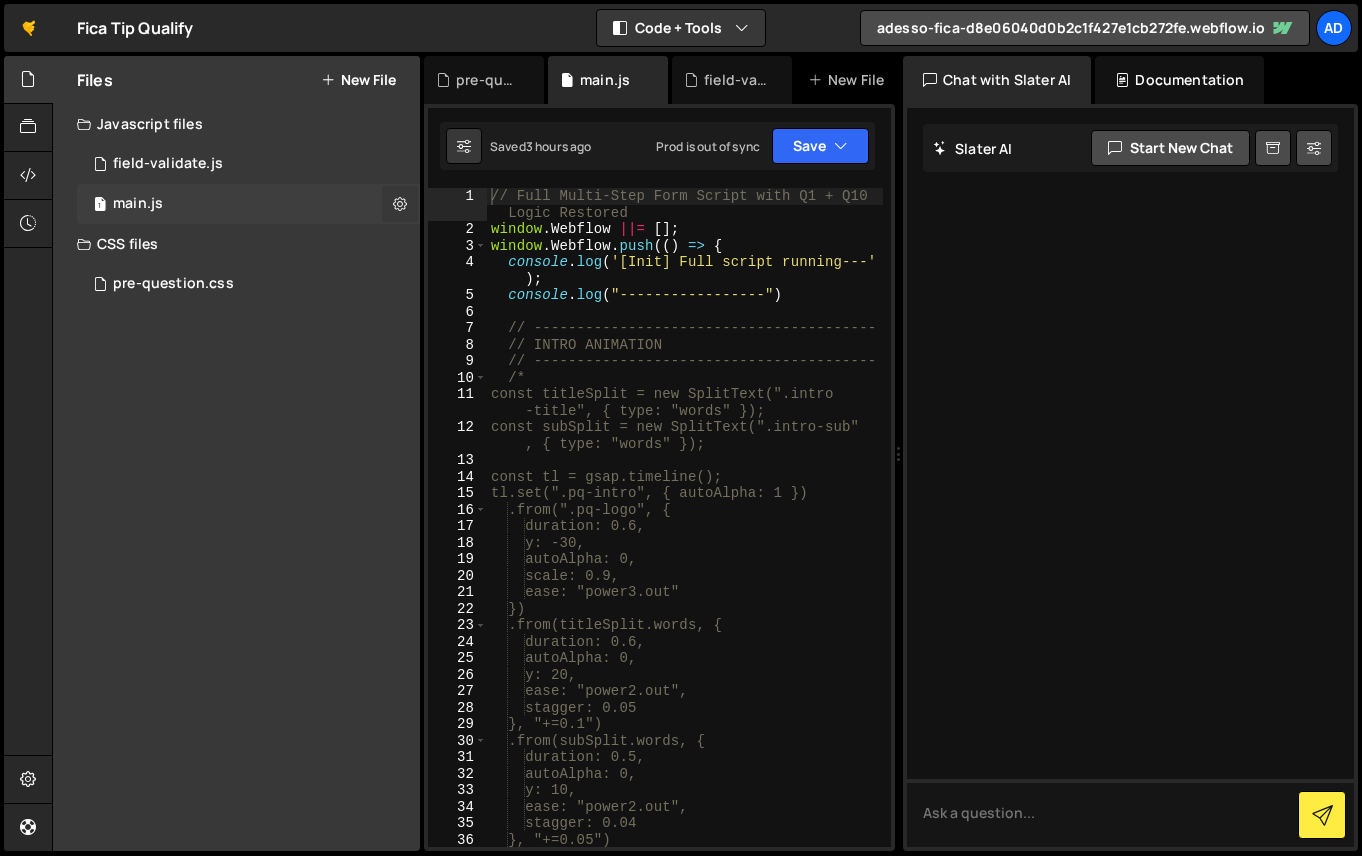 click at bounding box center [400, 203] 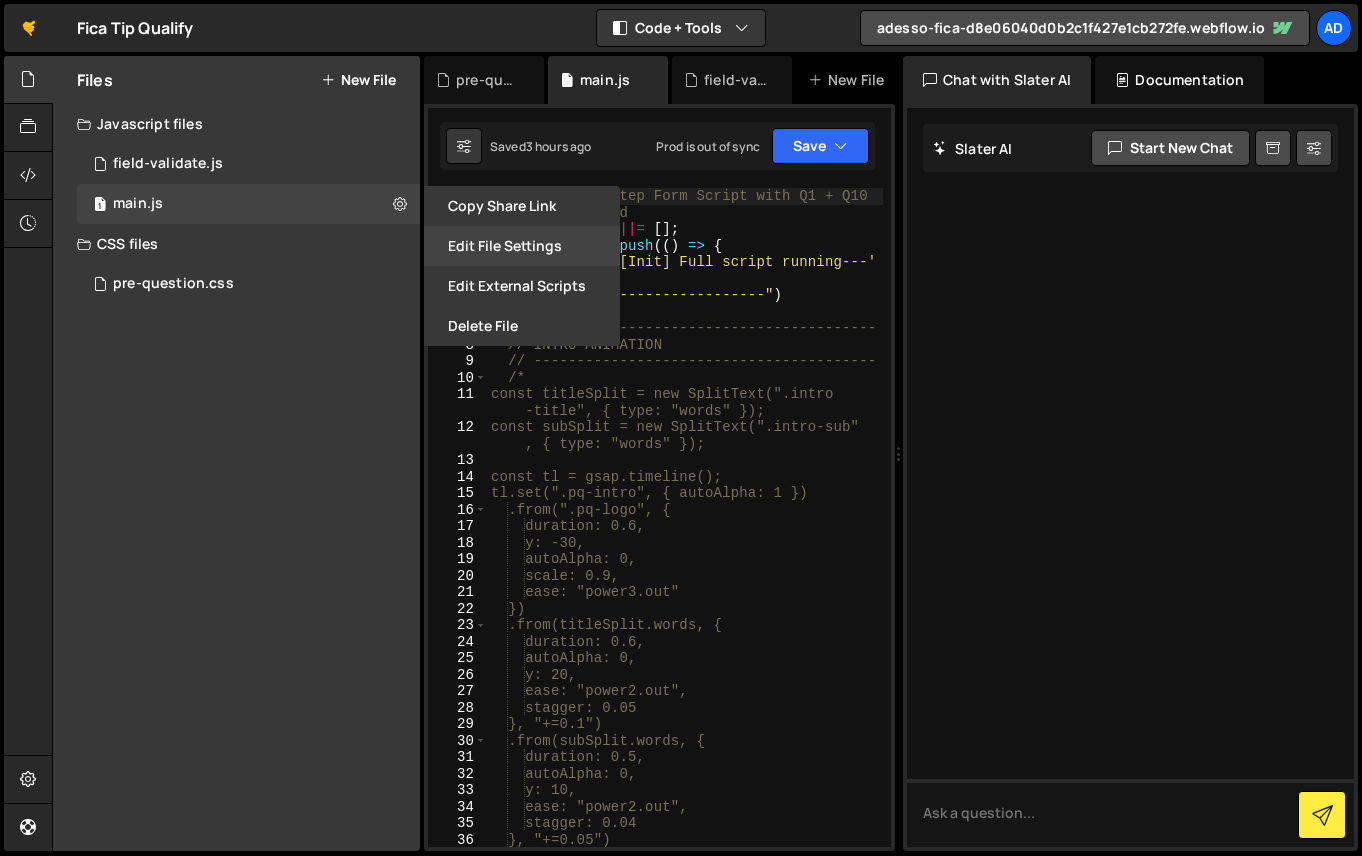 click on "Edit File Settings" at bounding box center (522, 246) 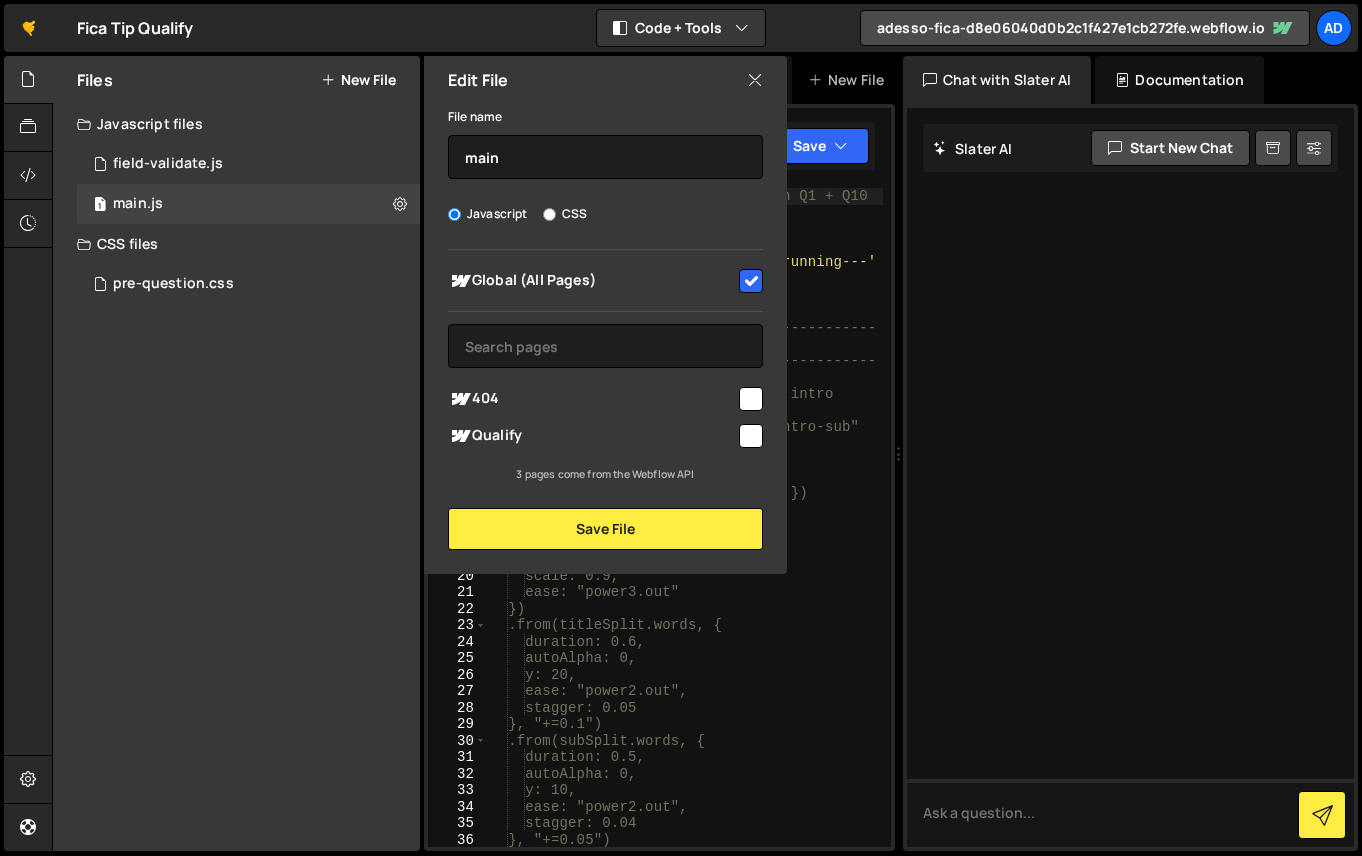 click on "Global (All Pages)
404" at bounding box center (605, 366) 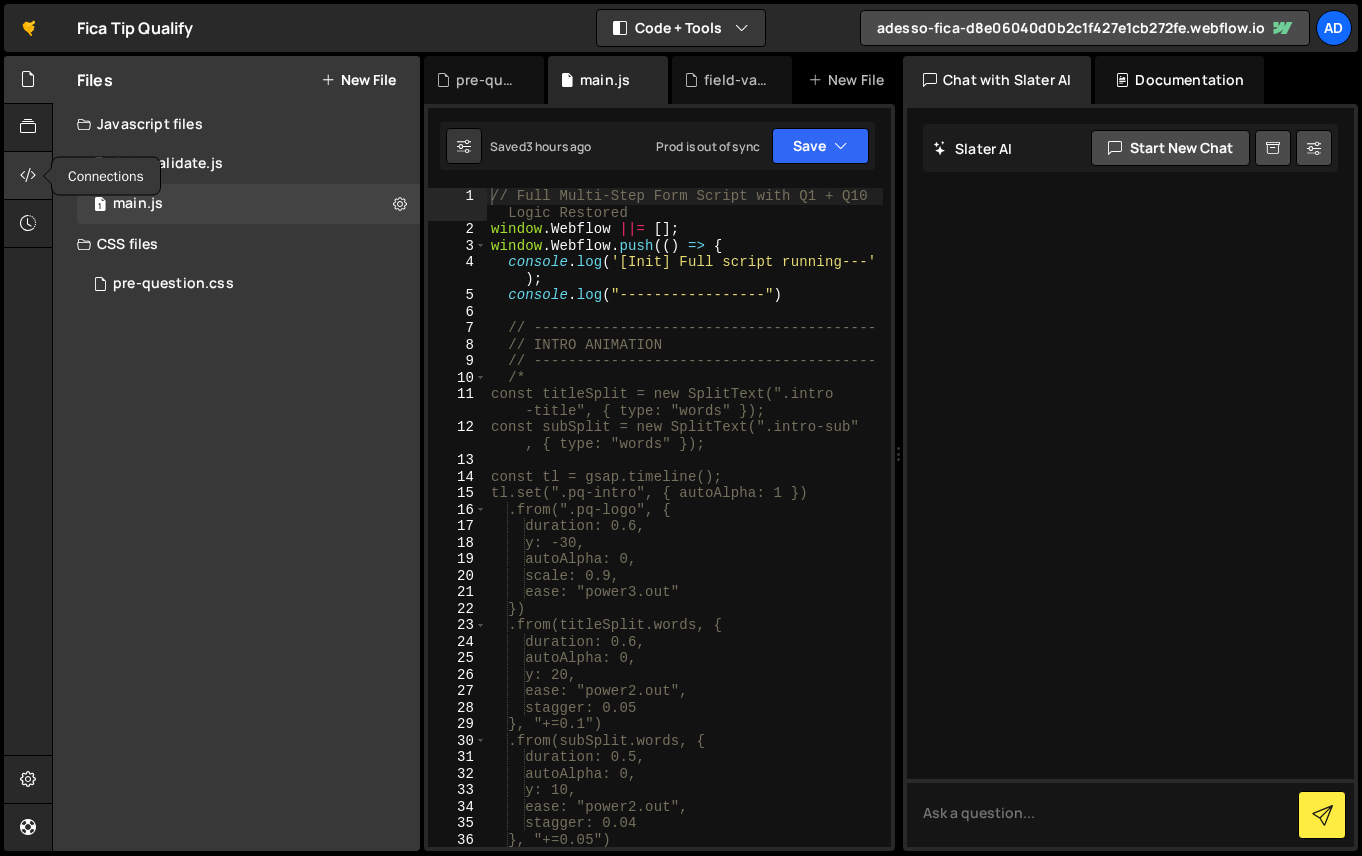 click at bounding box center [28, 176] 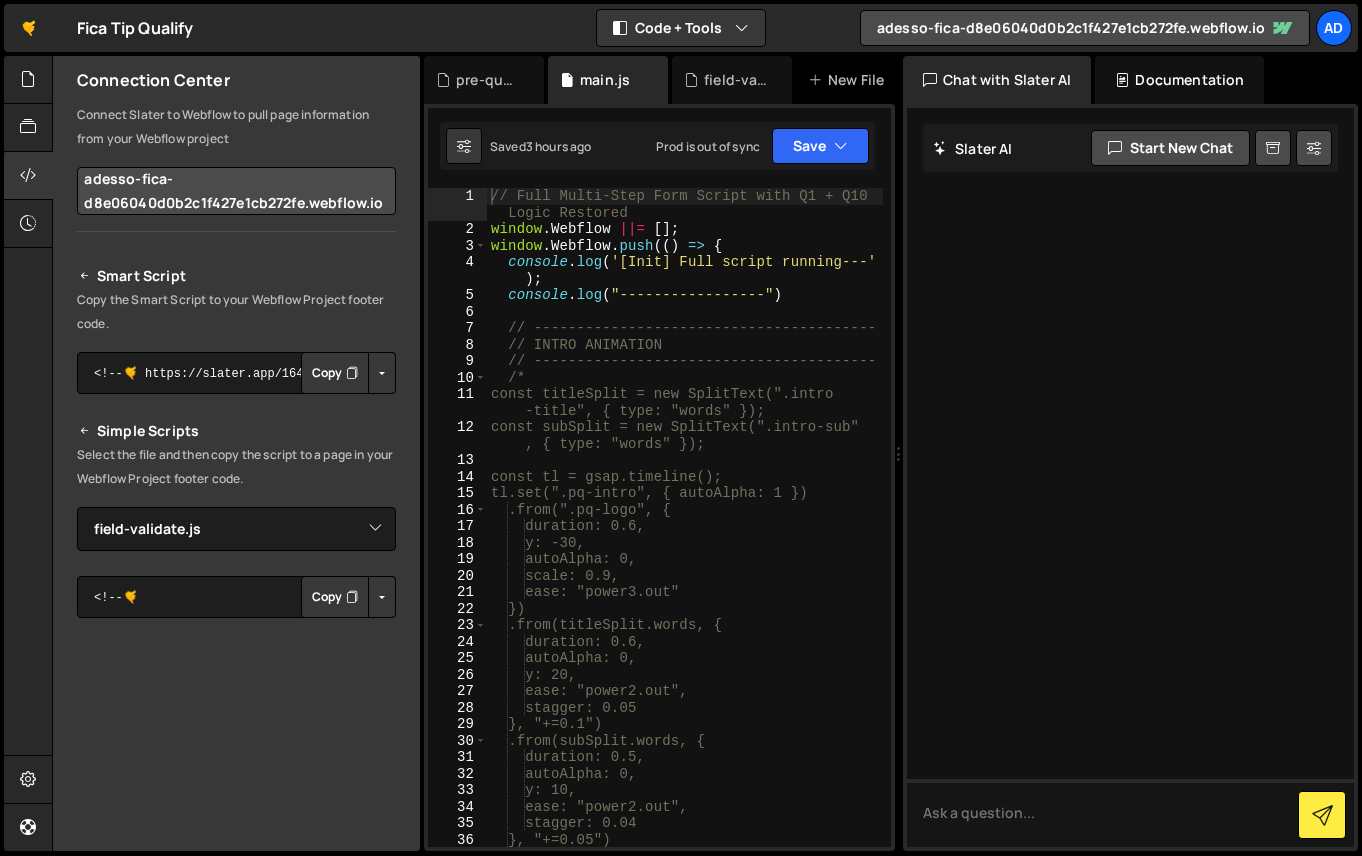scroll, scrollTop: 0, scrollLeft: 0, axis: both 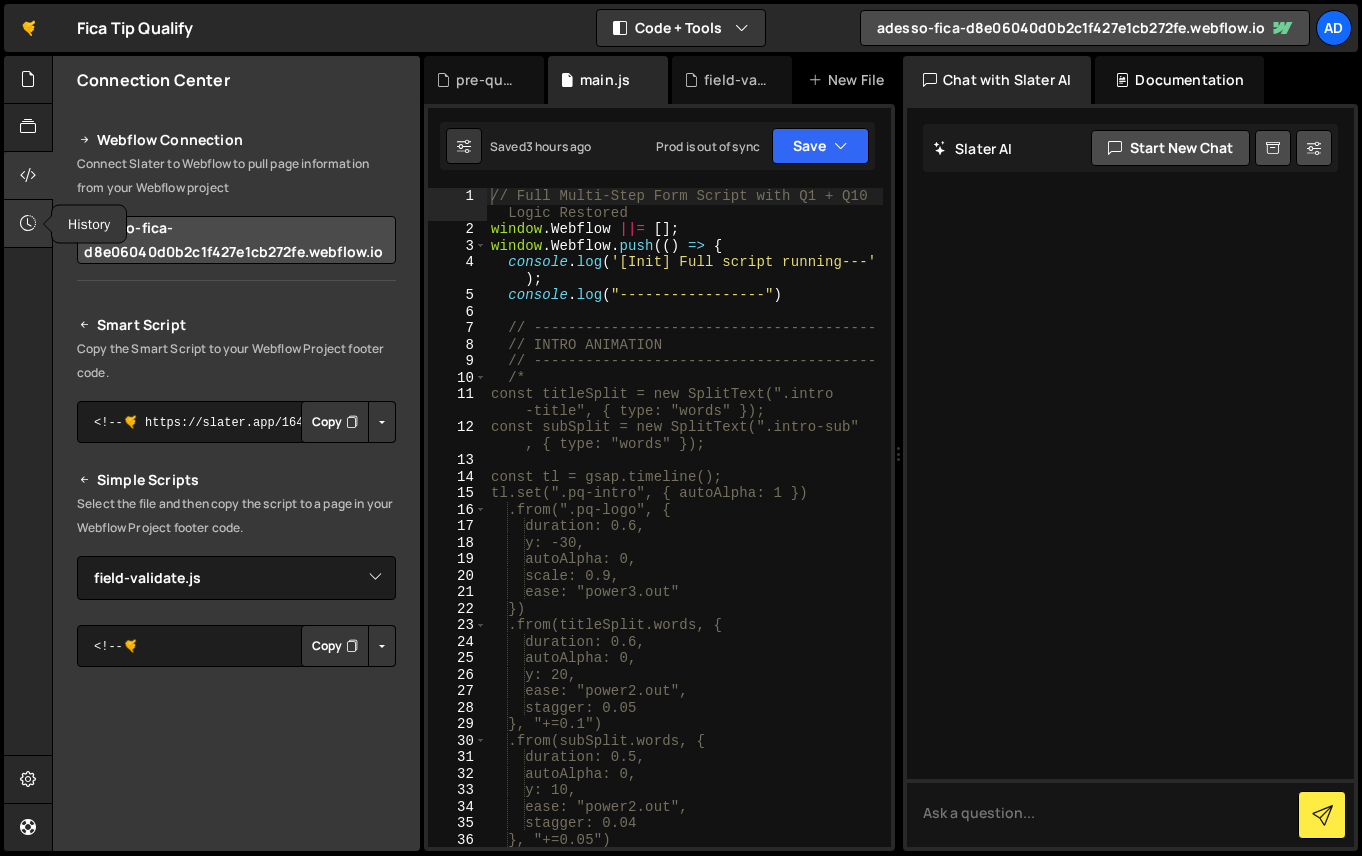 click at bounding box center (28, 223) 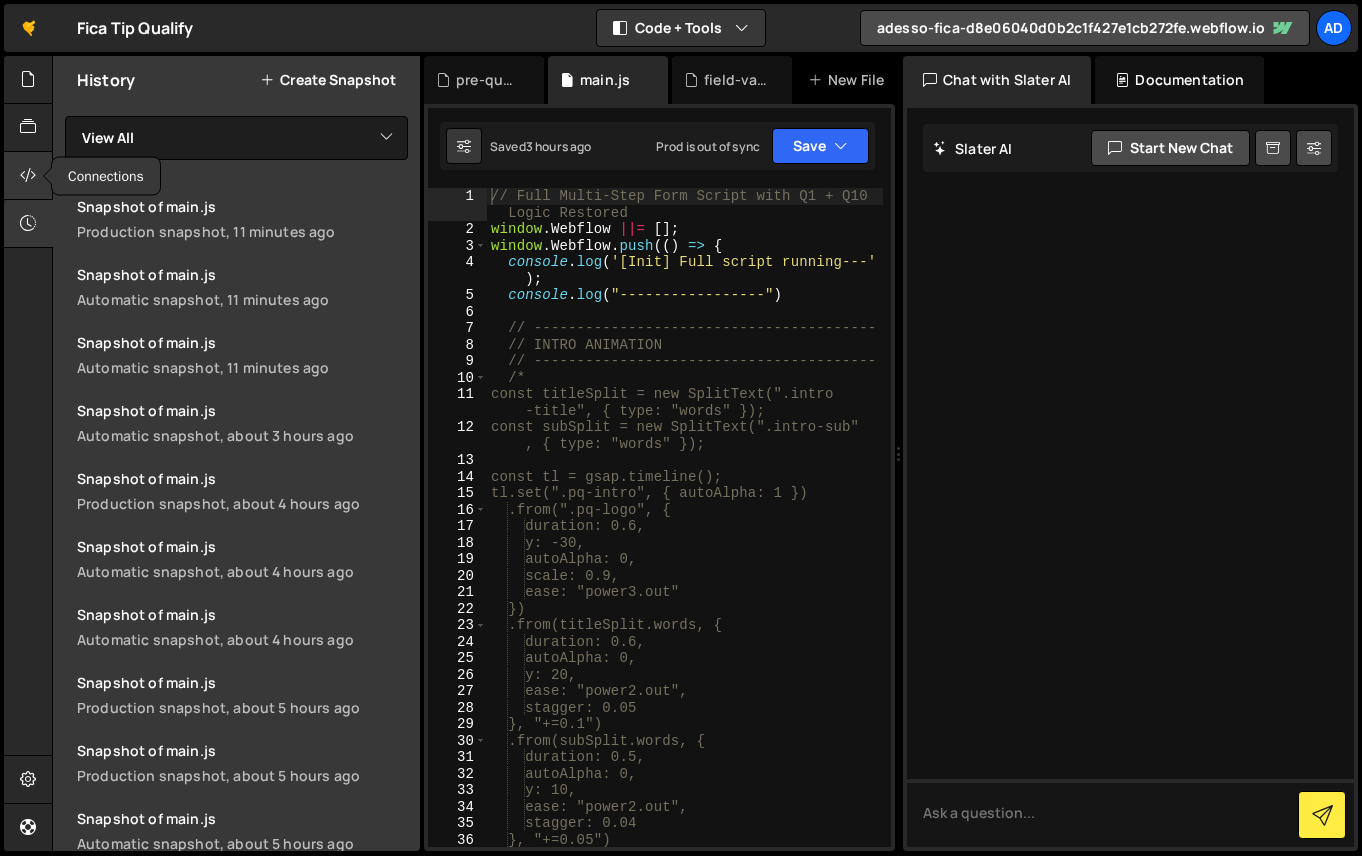 click at bounding box center [28, 175] 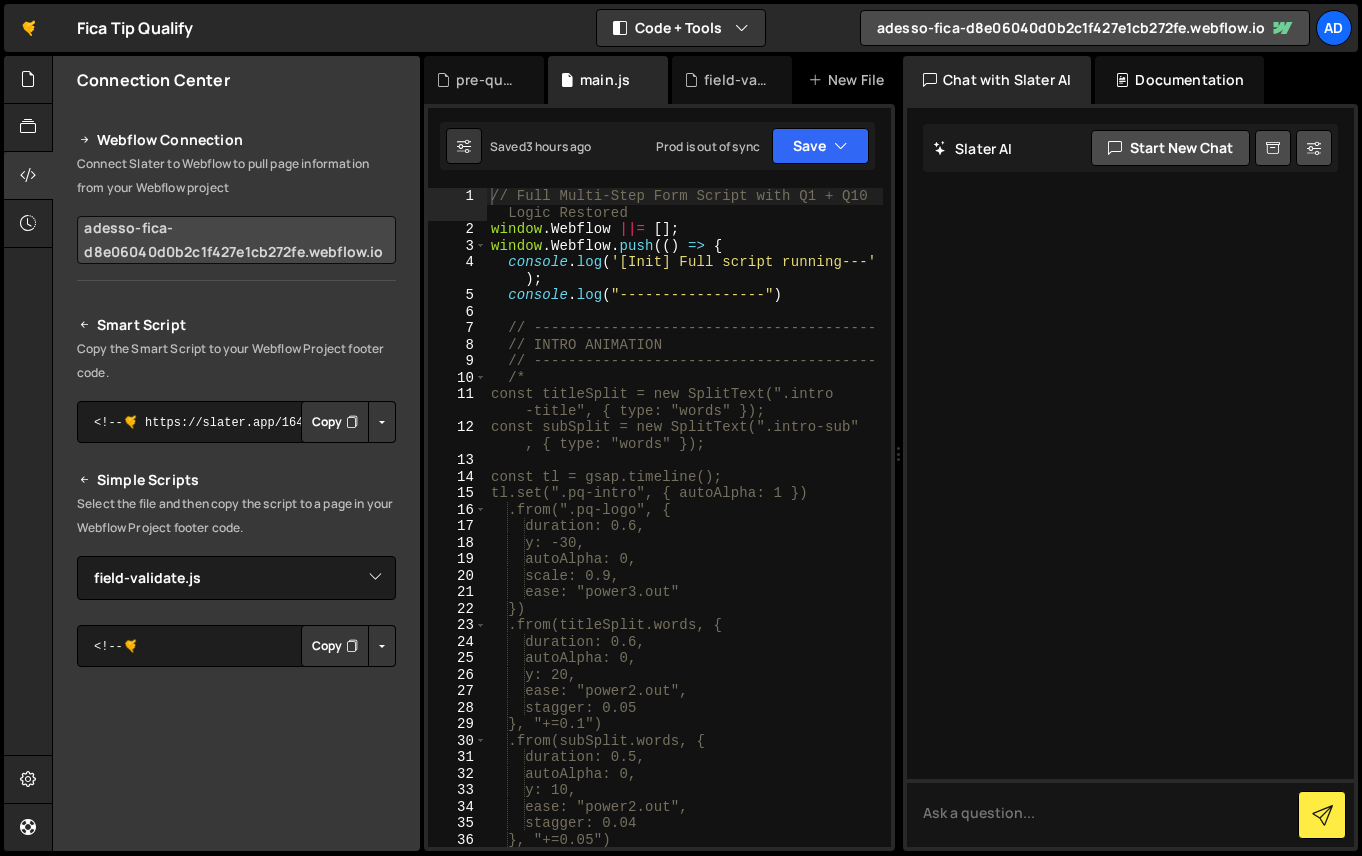 click on "adesso-fica-d8e06040d0b2c1f427e1cb272fe.webflow.io" at bounding box center [236, 240] 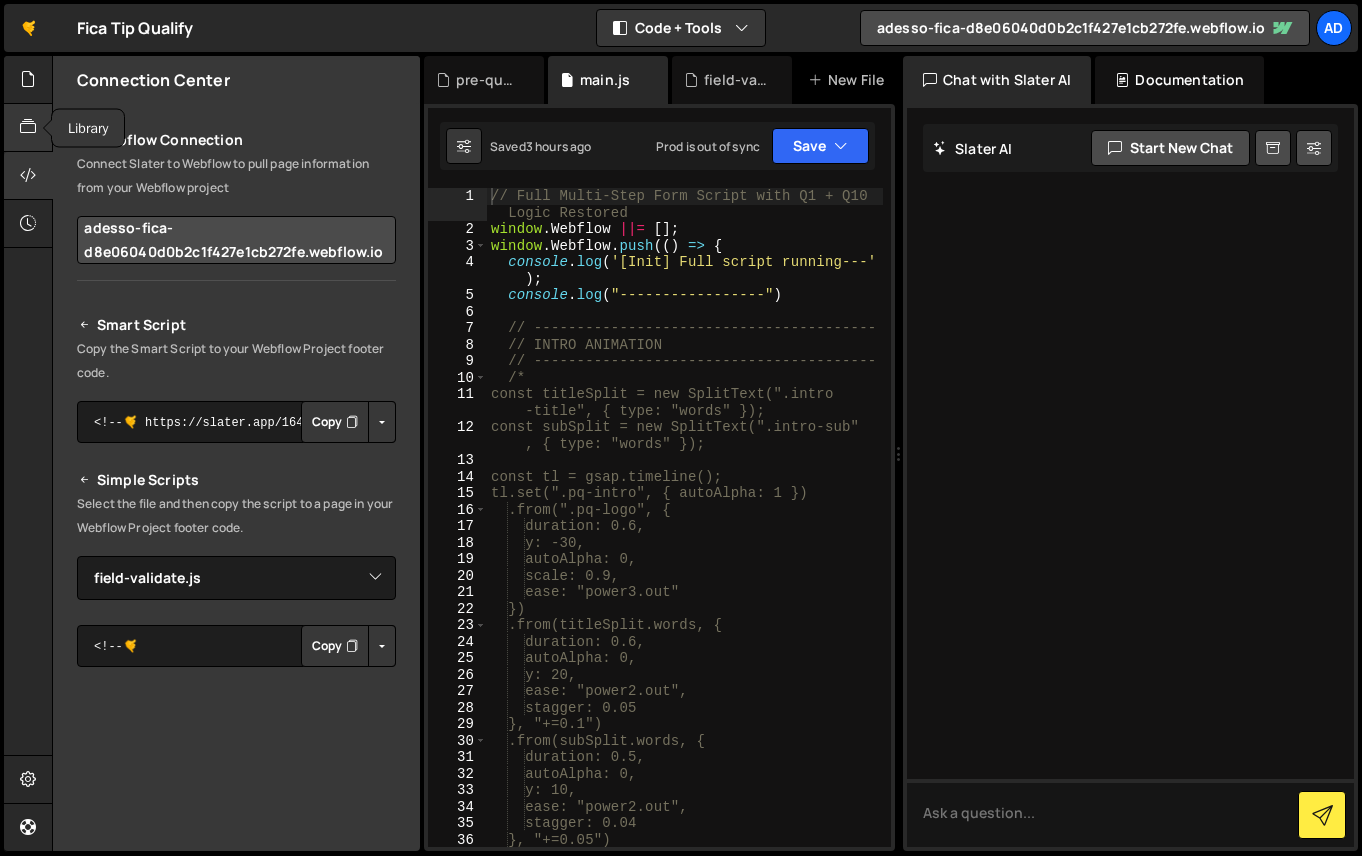 click at bounding box center [28, 128] 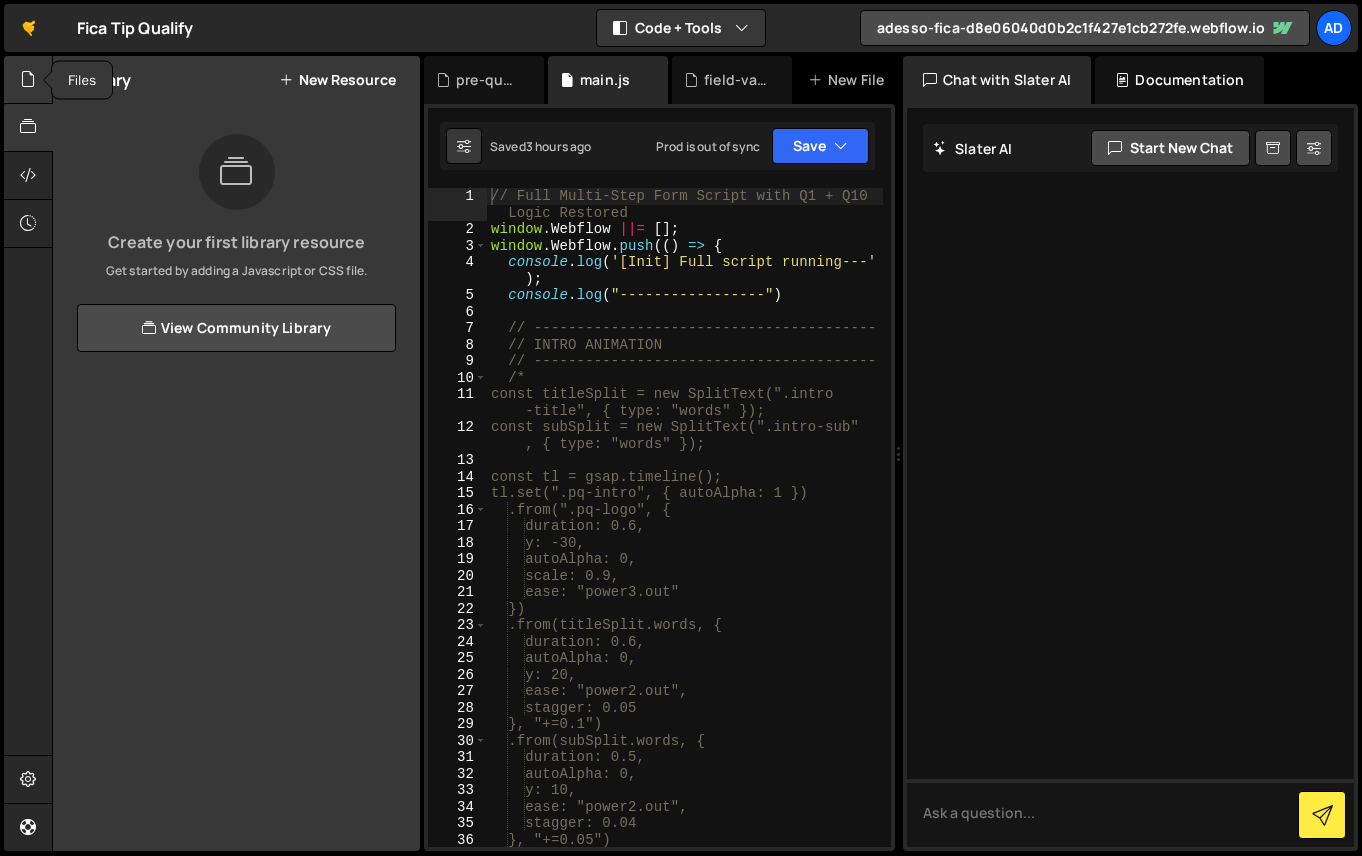 click at bounding box center (28, 80) 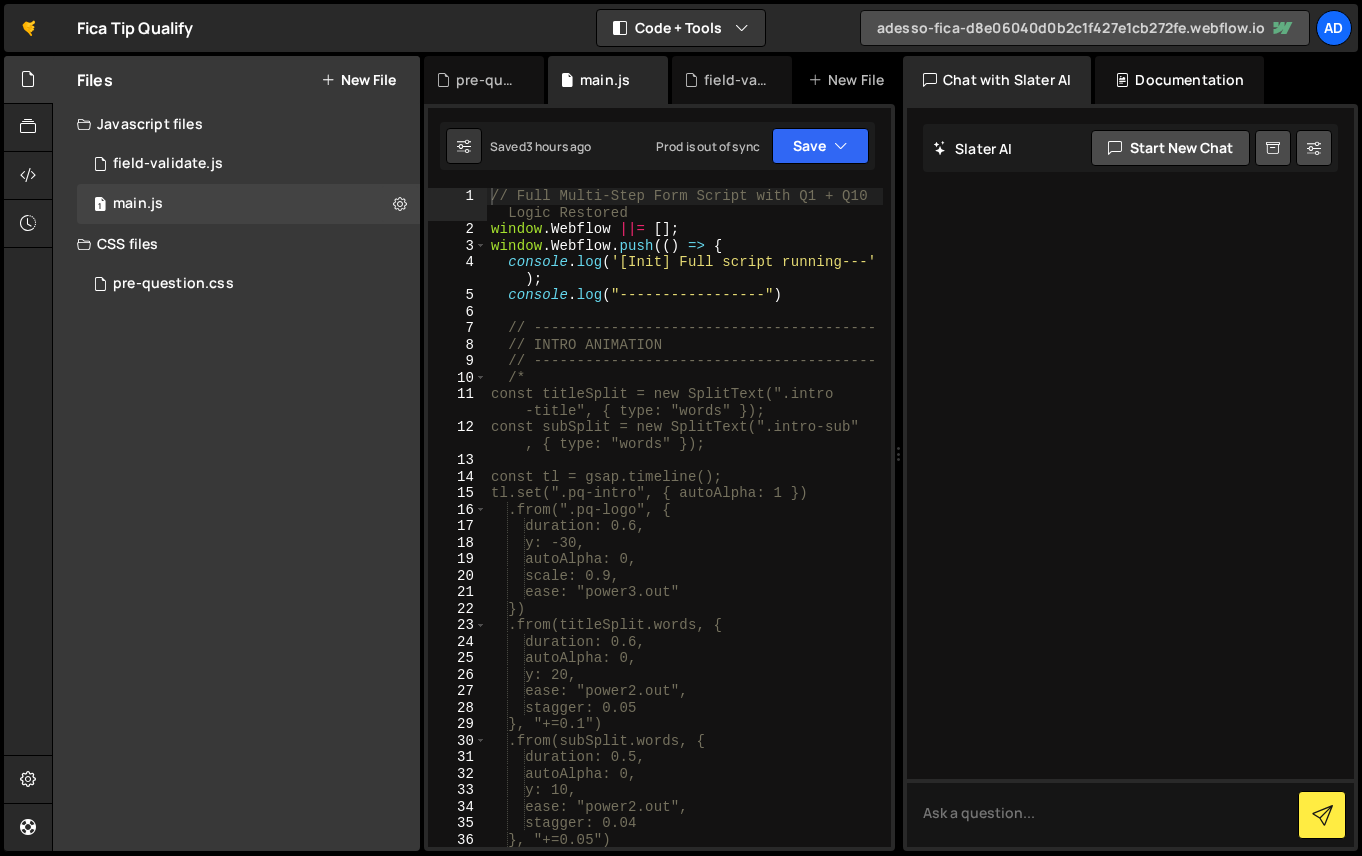 click on "adesso-fica-d8e06040d0b2c1f427e1cb272fe.webflow.io" at bounding box center [1085, 28] 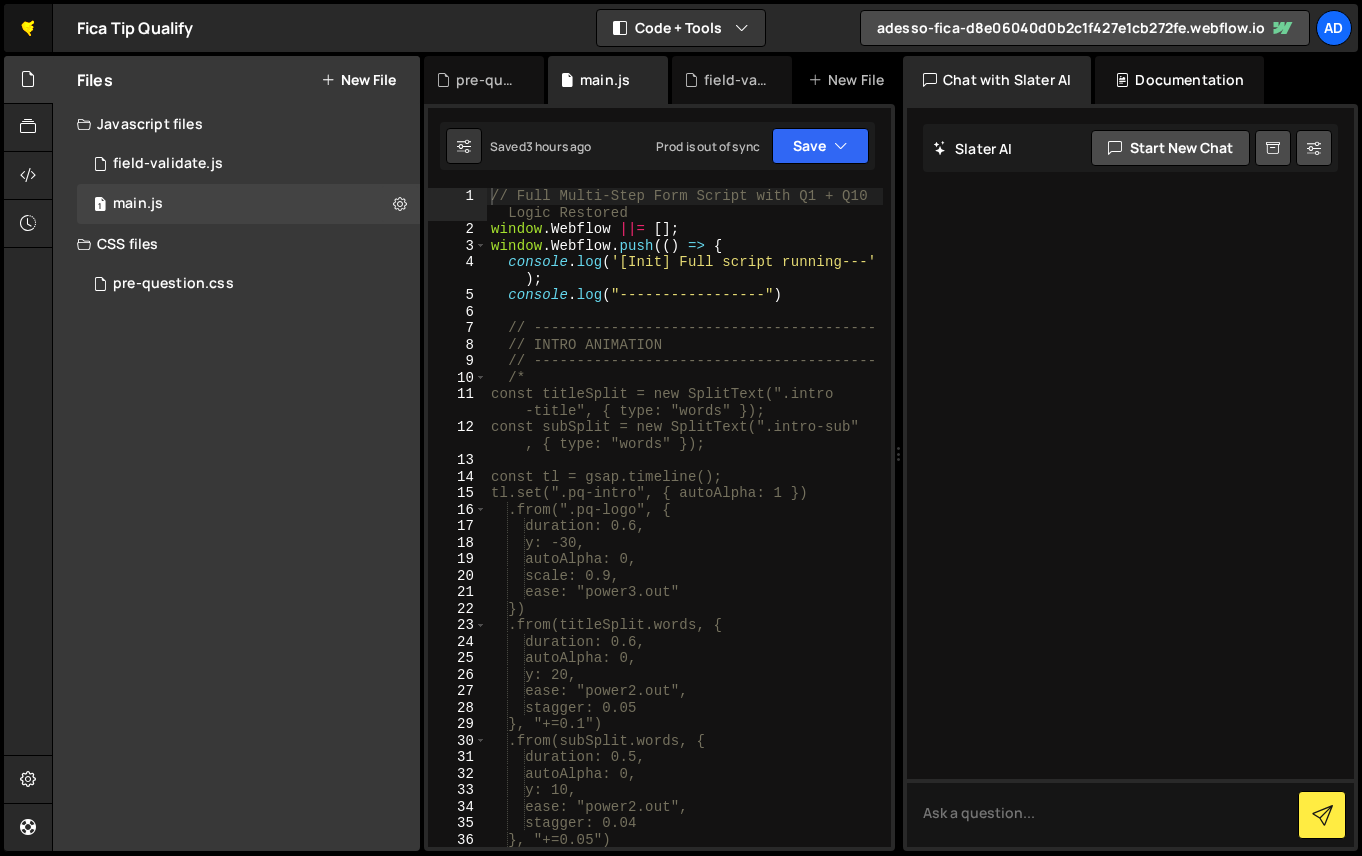 click on "🤙" at bounding box center [28, 28] 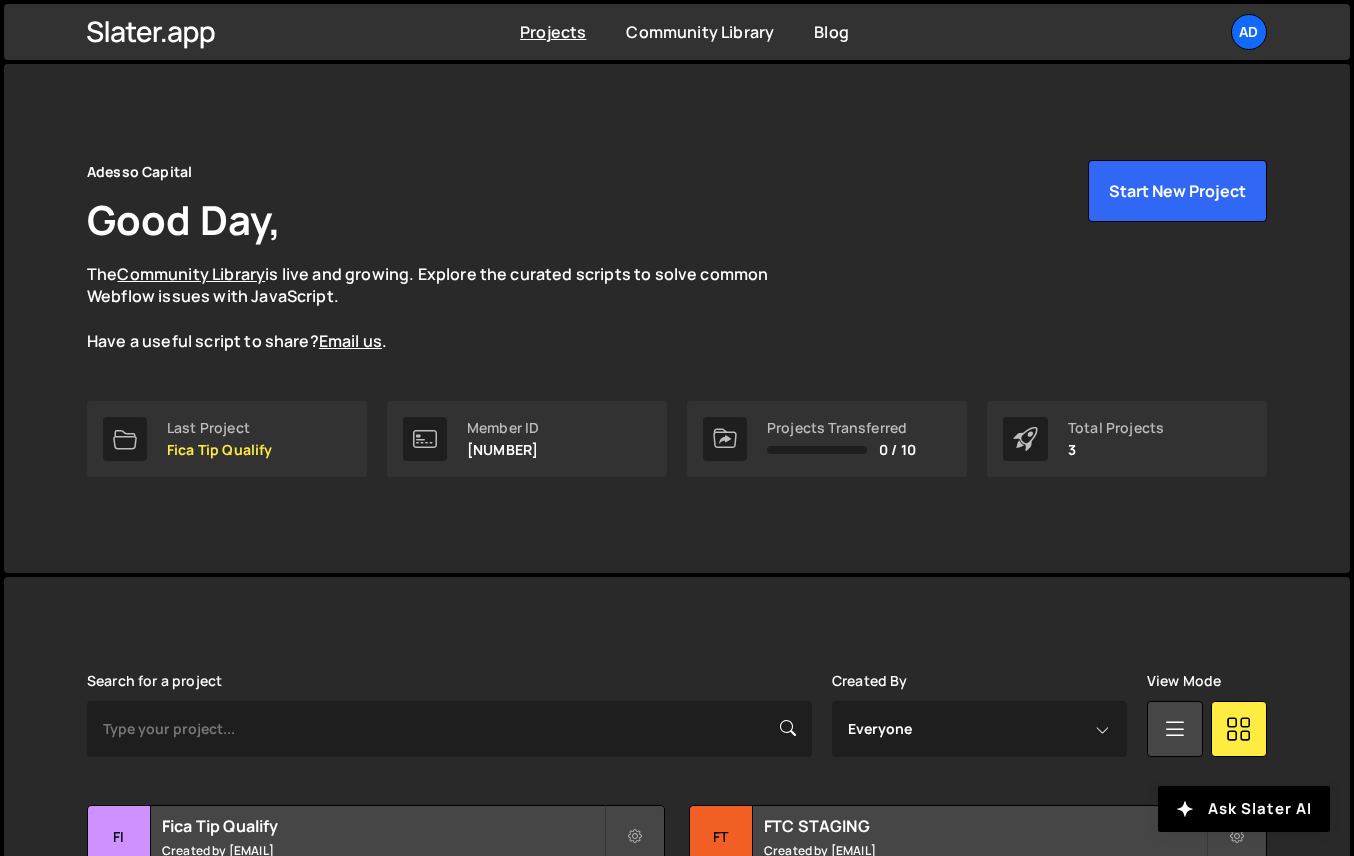 scroll, scrollTop: 322, scrollLeft: 0, axis: vertical 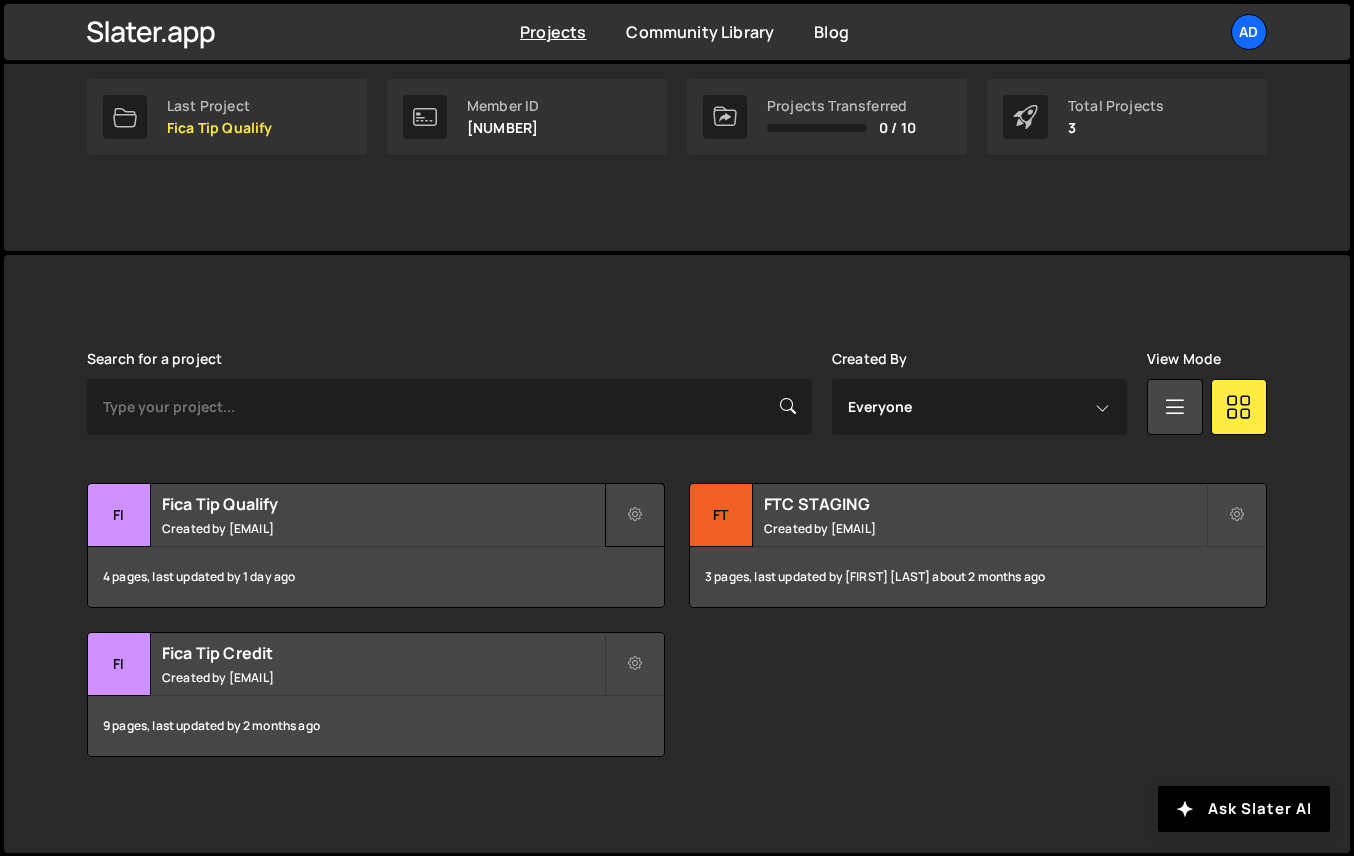click at bounding box center (635, 515) 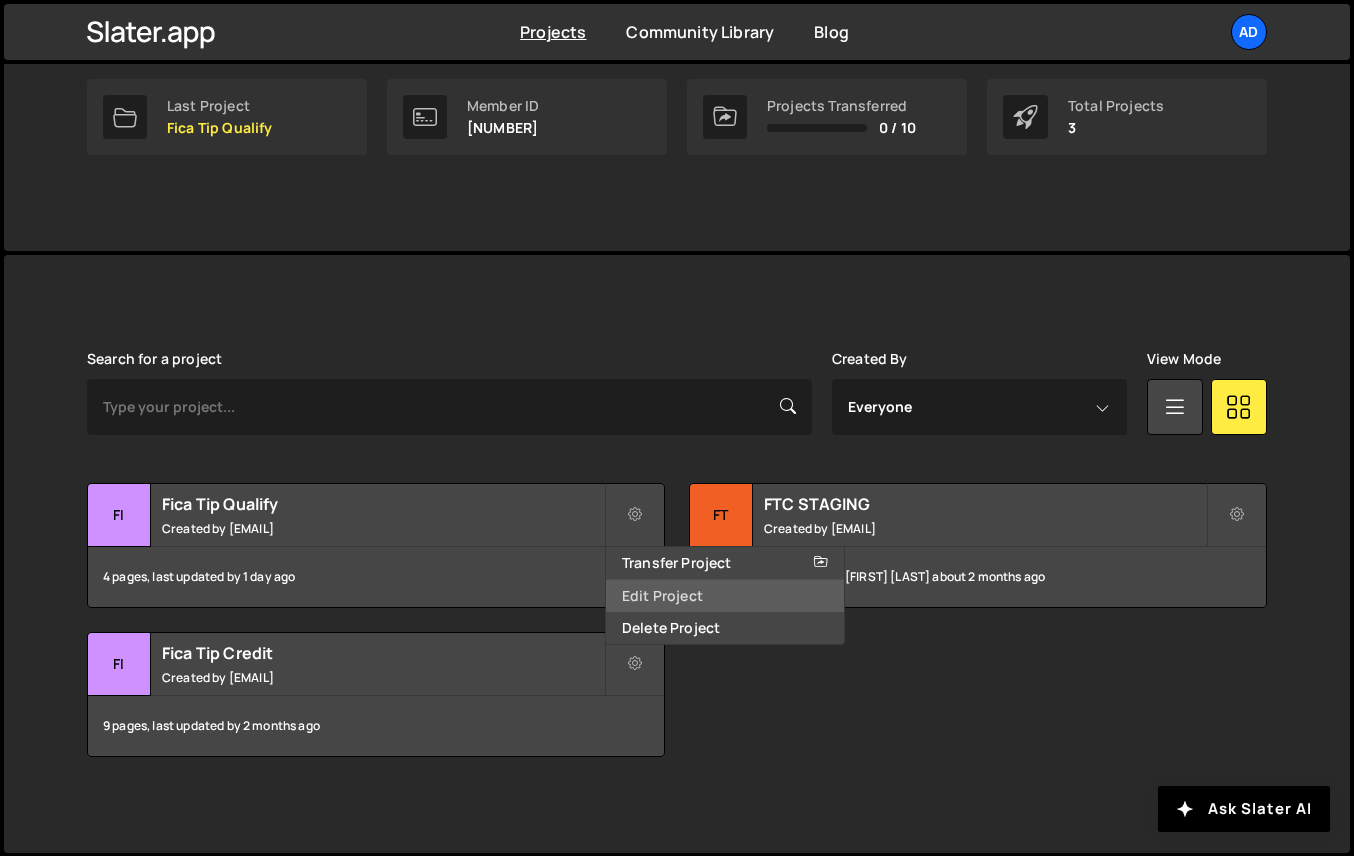click on "Edit Project" at bounding box center [725, 596] 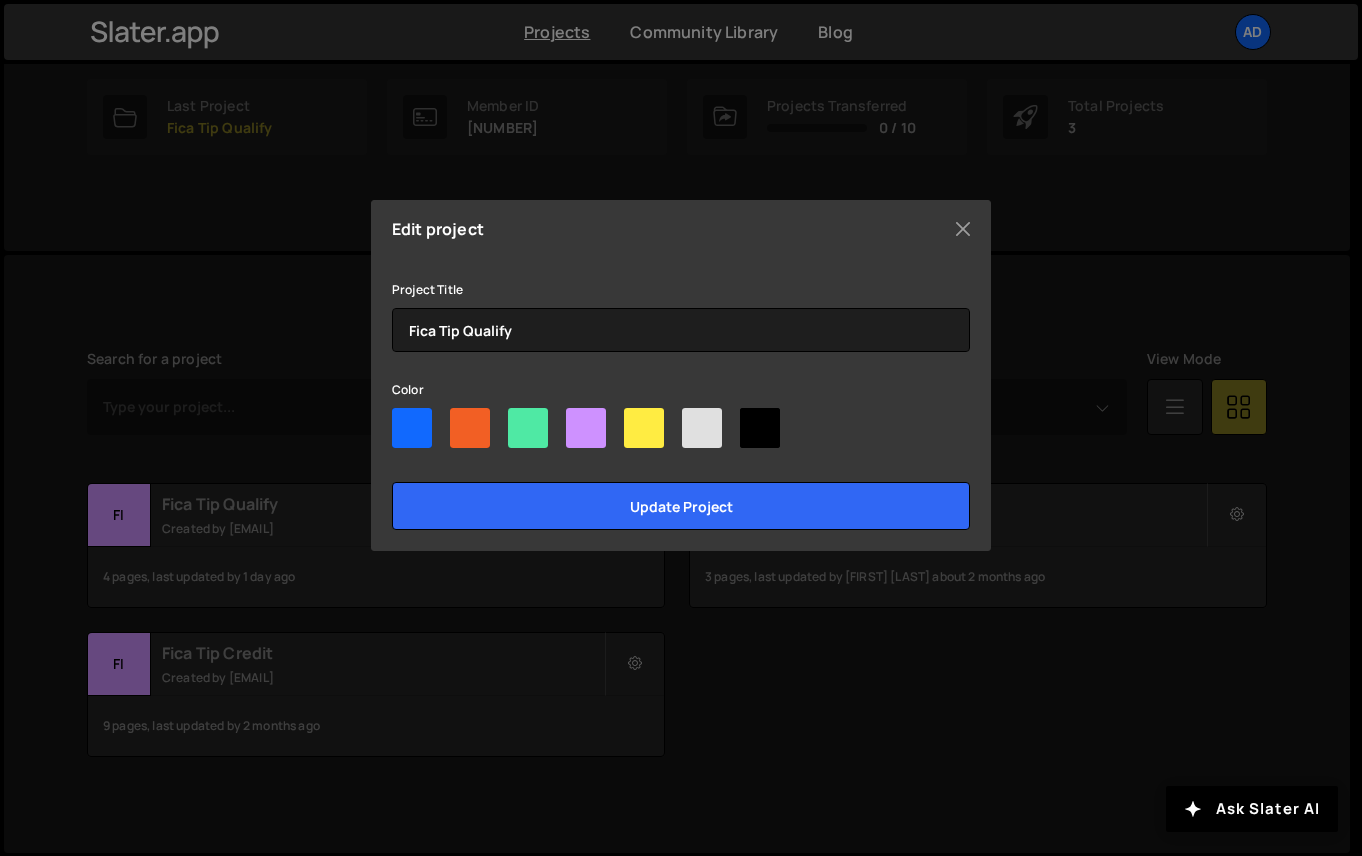 click on "Edit project
Project Title
Fica Tip Qualify
Color
Update project" at bounding box center [681, 375] 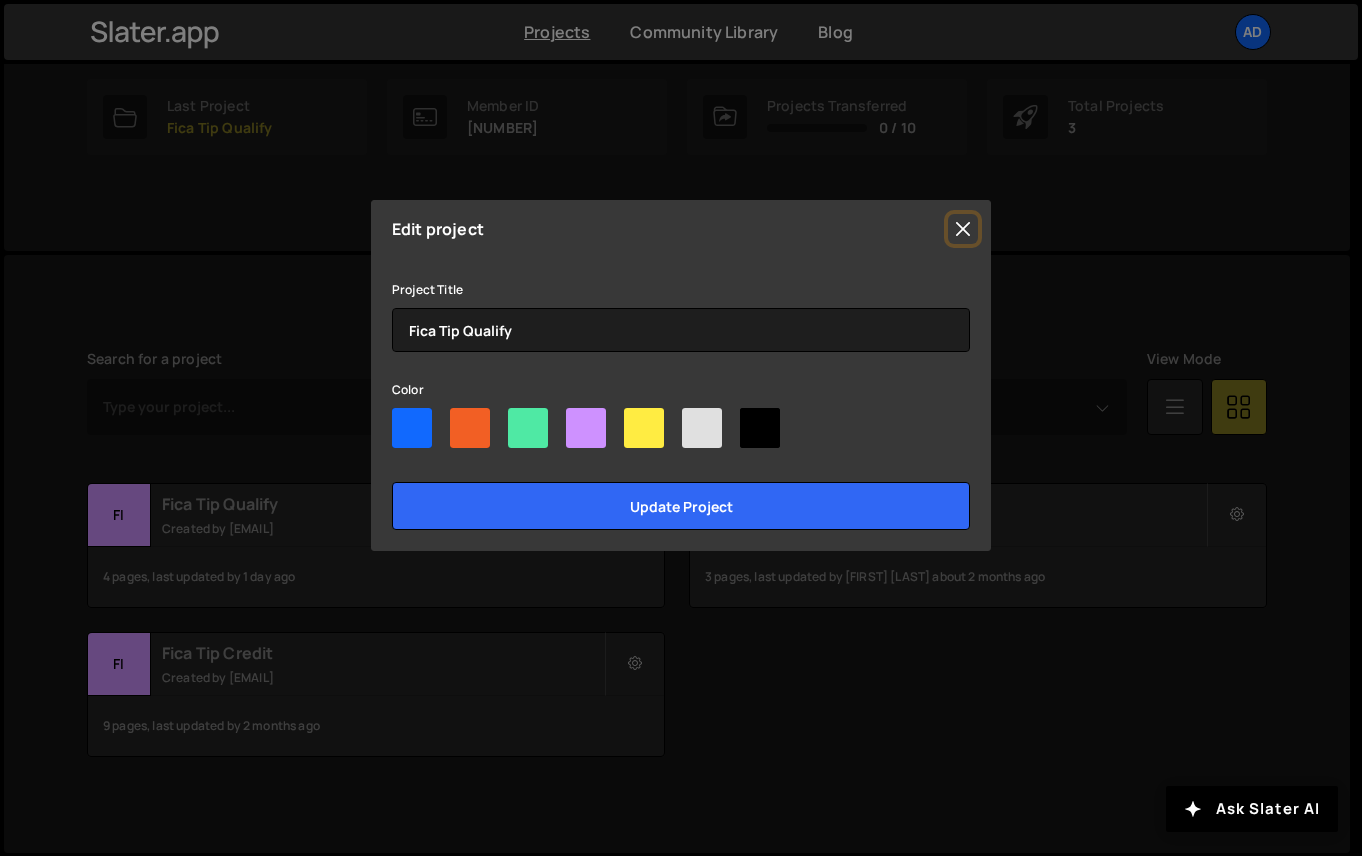 click at bounding box center [963, 229] 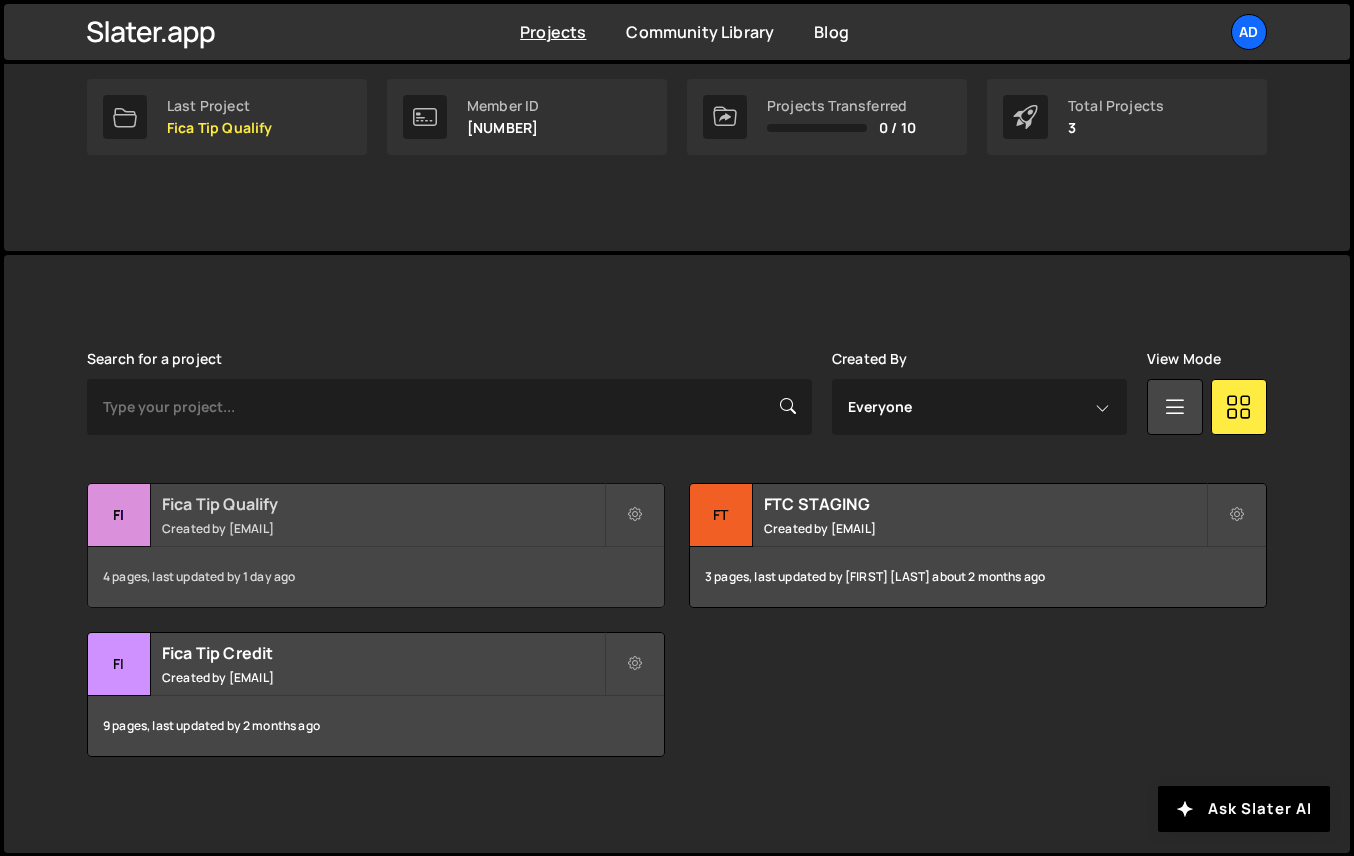 click on "Fica Tip Qualify" at bounding box center [383, 504] 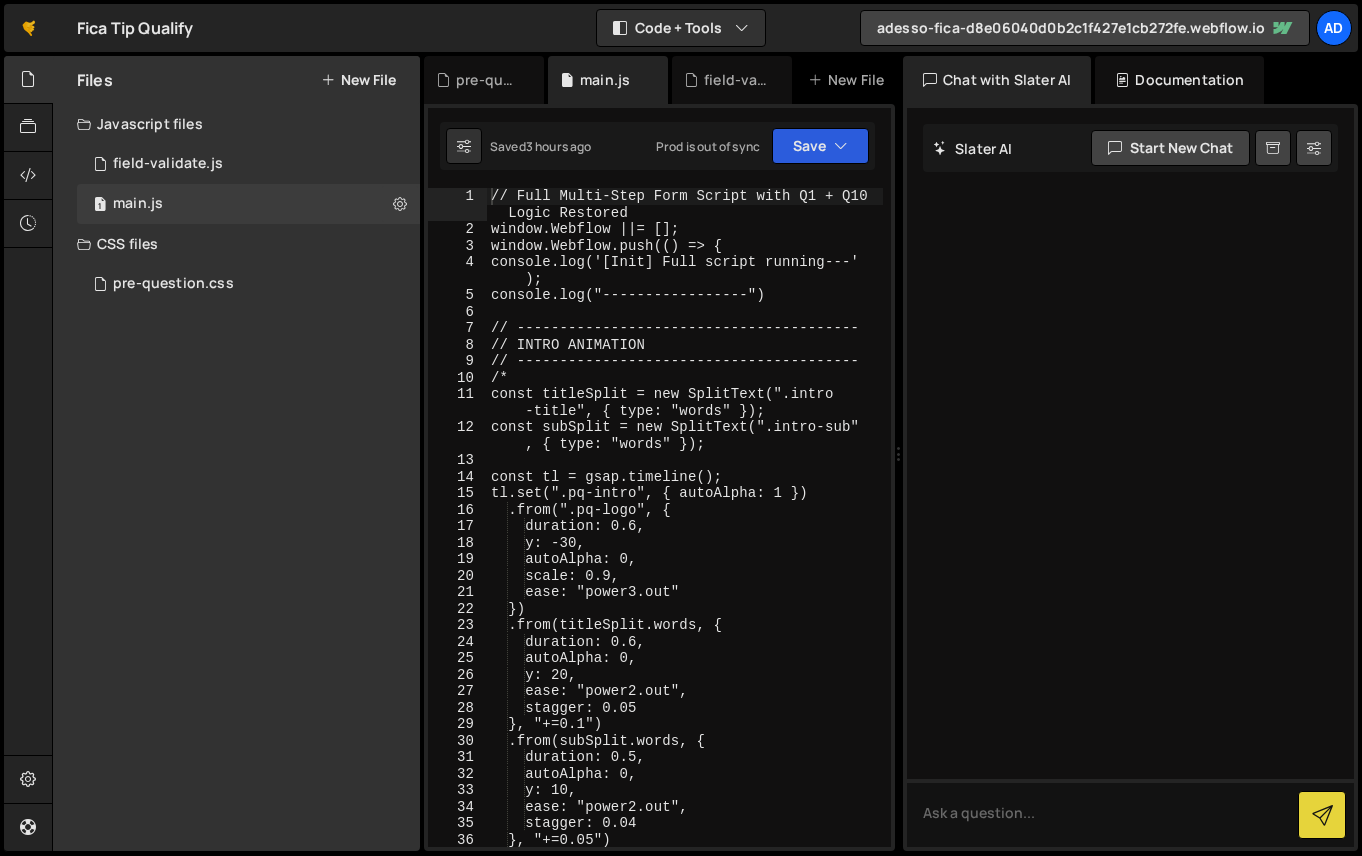 scroll, scrollTop: 0, scrollLeft: 0, axis: both 